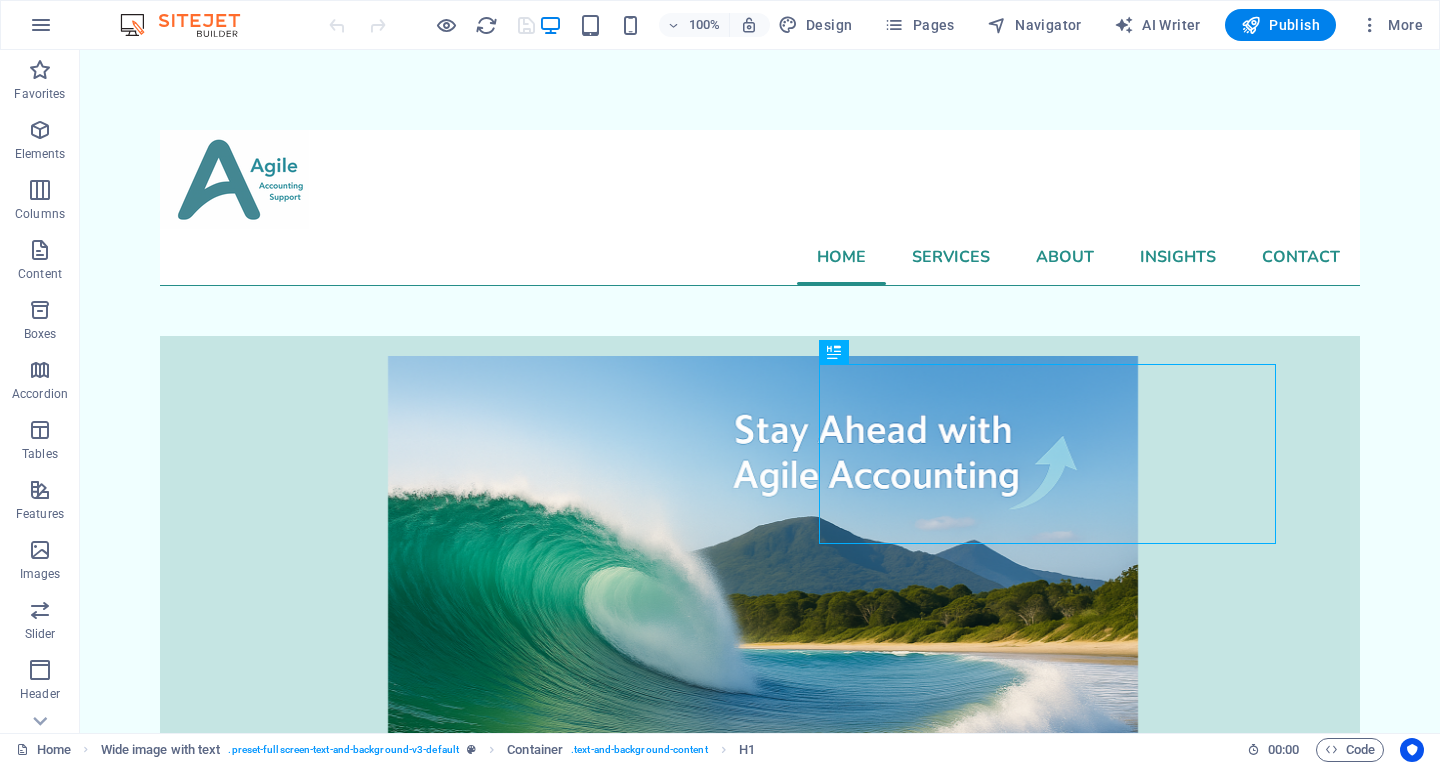 scroll, scrollTop: 0, scrollLeft: 0, axis: both 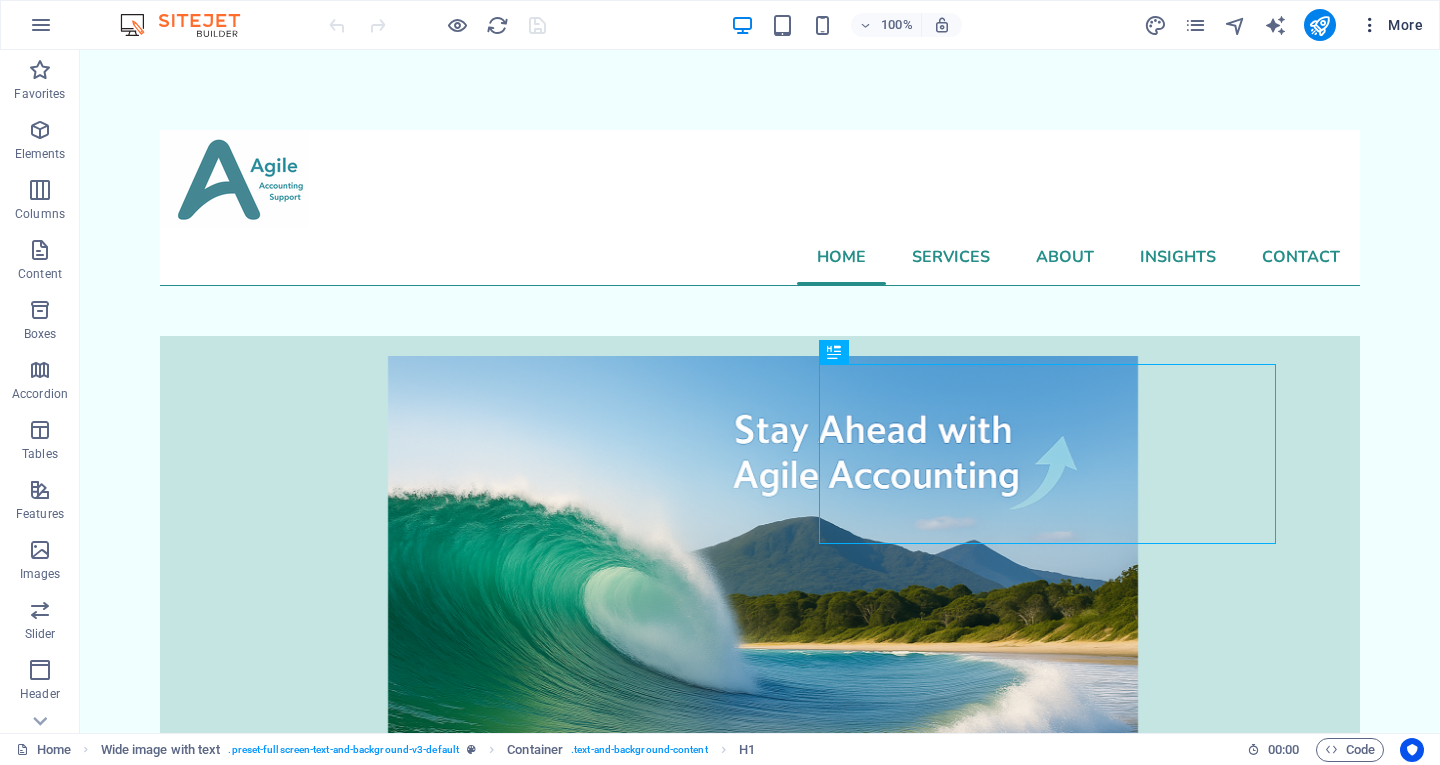 click on "More" at bounding box center (1391, 25) 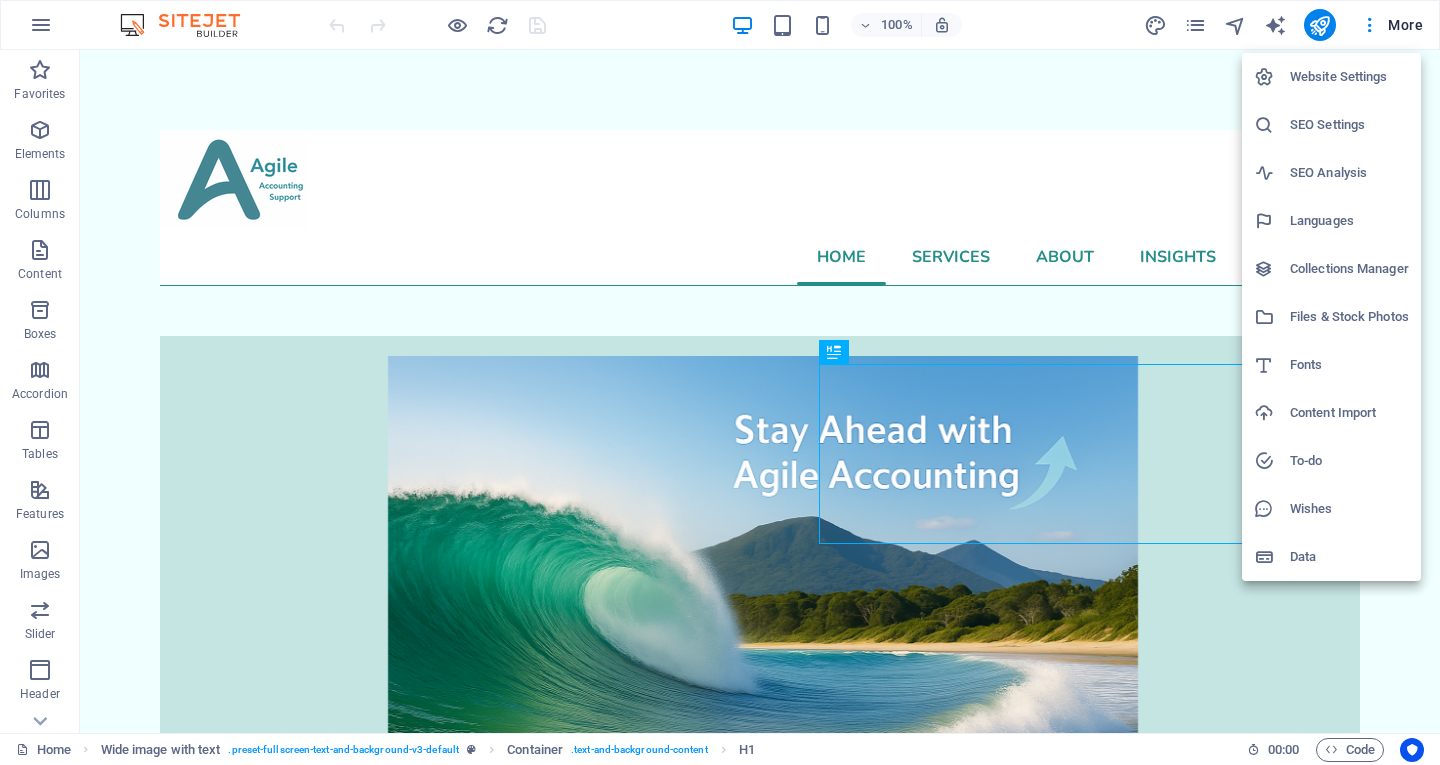 click on "Collections Manager" at bounding box center [1331, 269] 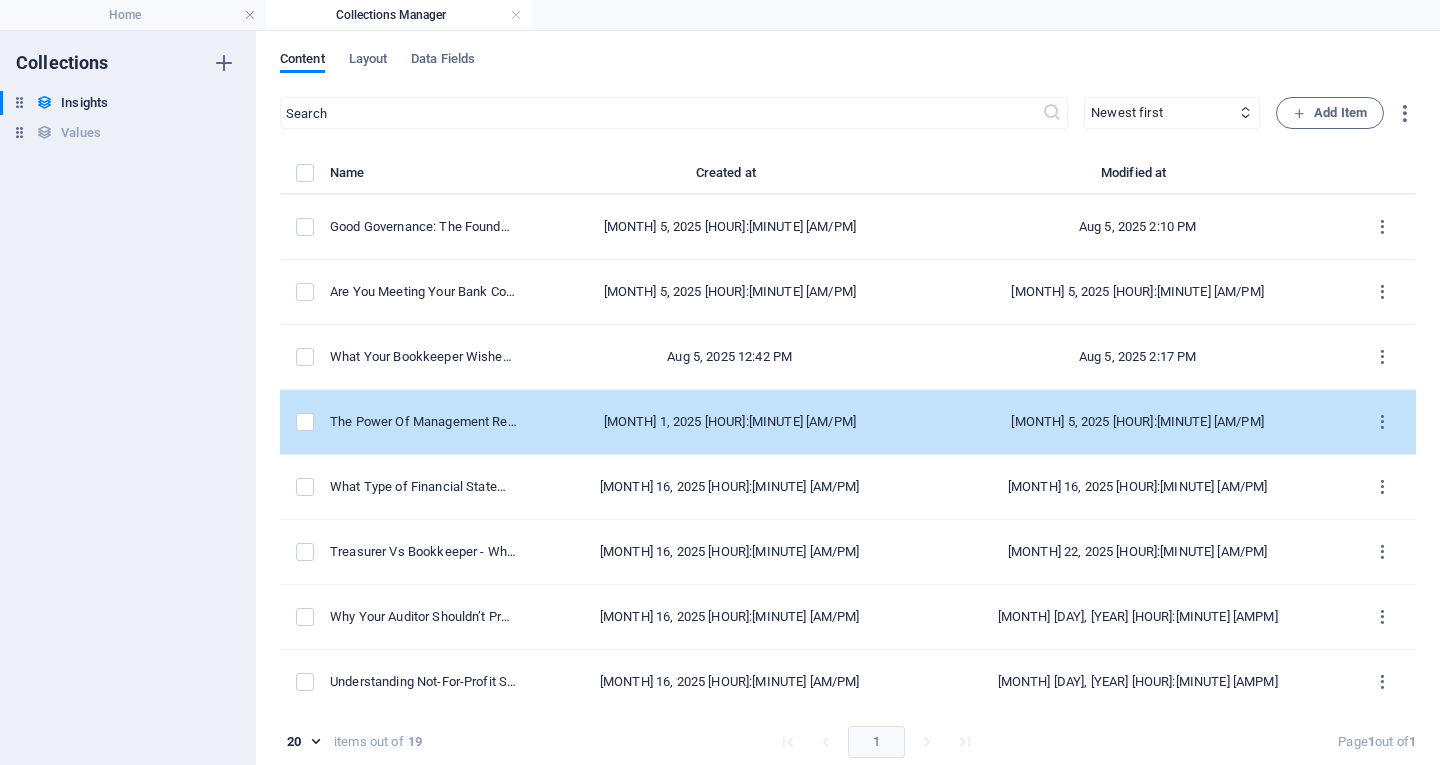 click on "The Power Of Management Reporting: Beyond the Numbers" at bounding box center [431, 422] 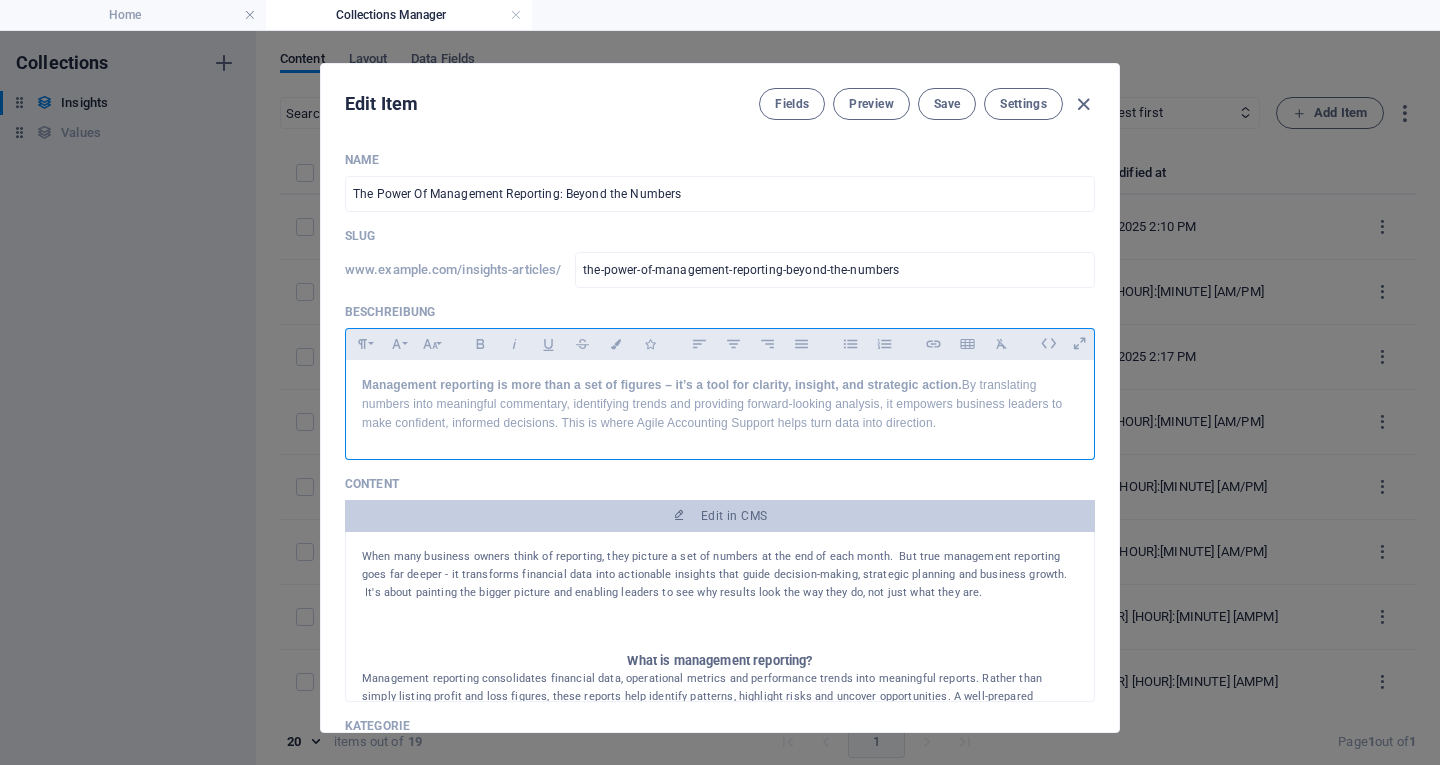 click on "Management reporting is more than a set of figures – it’s a tool for clarity, insight, and strategic action." at bounding box center [662, 385] 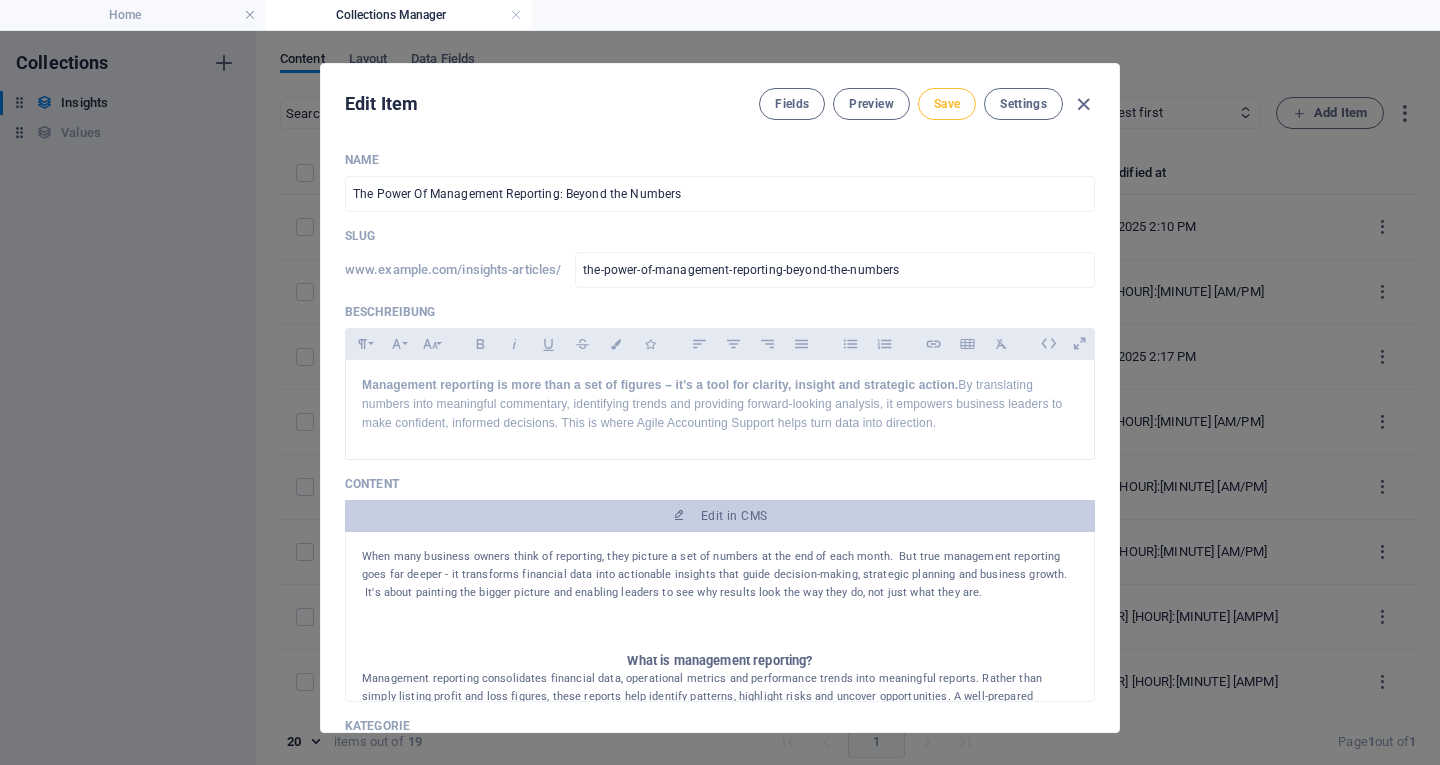 click on "Save" at bounding box center [947, 104] 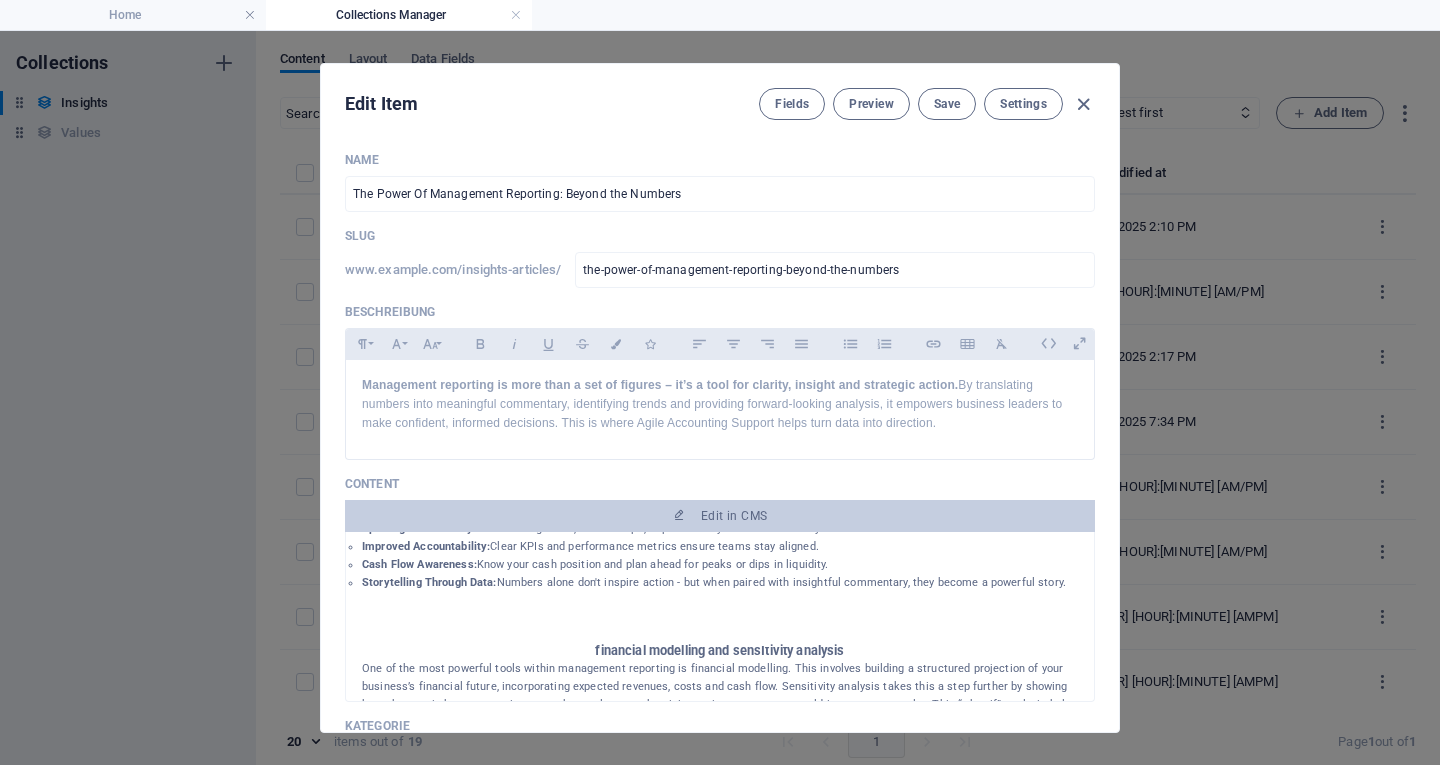 scroll, scrollTop: 357, scrollLeft: 0, axis: vertical 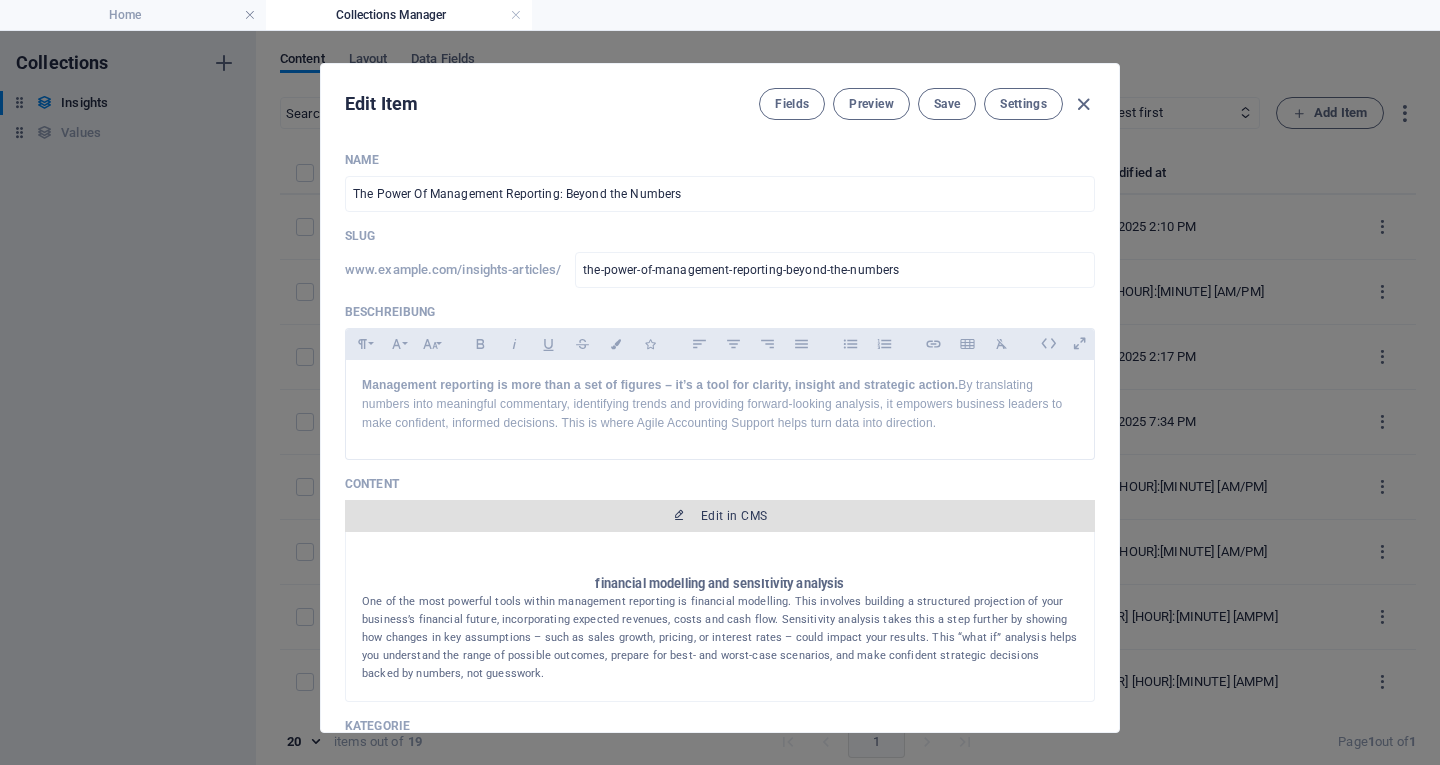 click on "Edit in CMS" at bounding box center [720, 516] 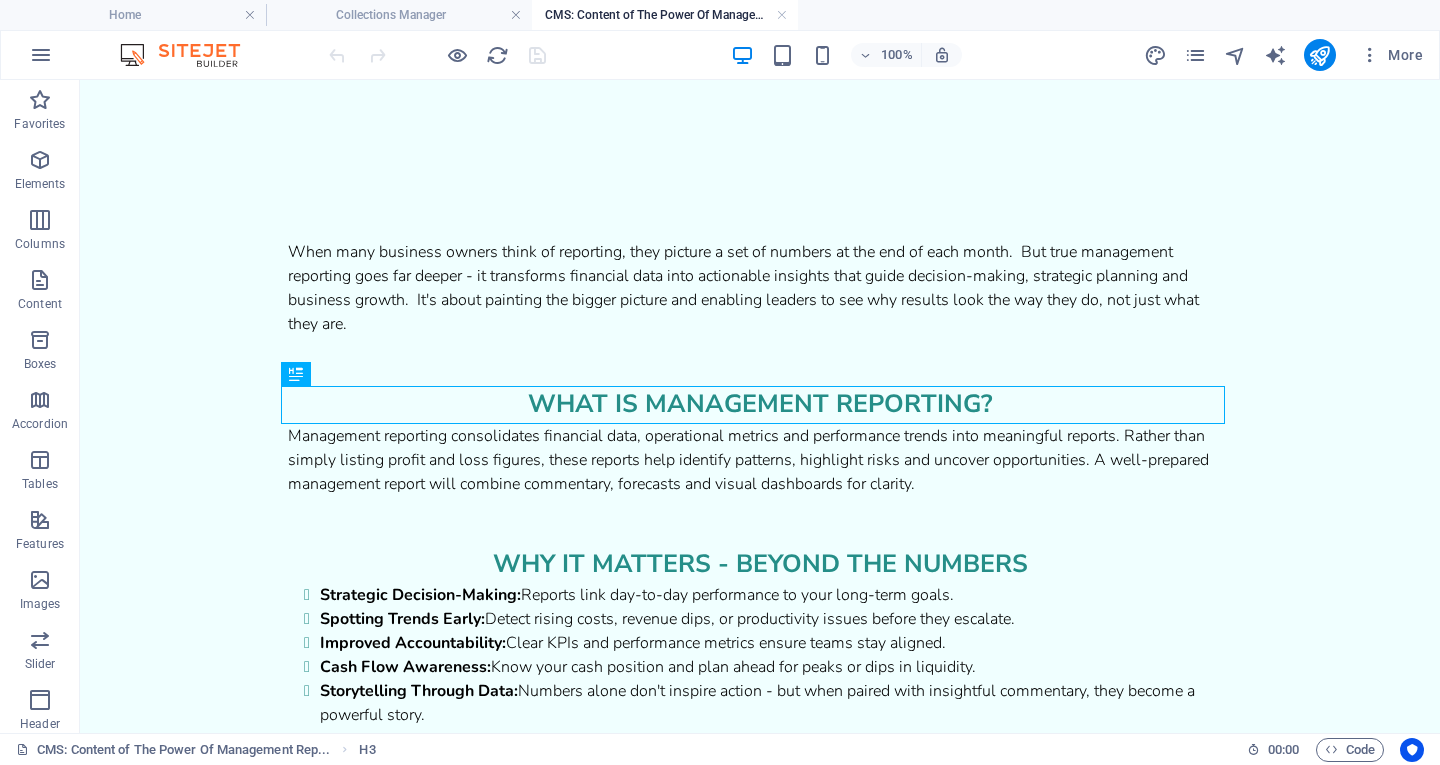 scroll, scrollTop: 0, scrollLeft: 0, axis: both 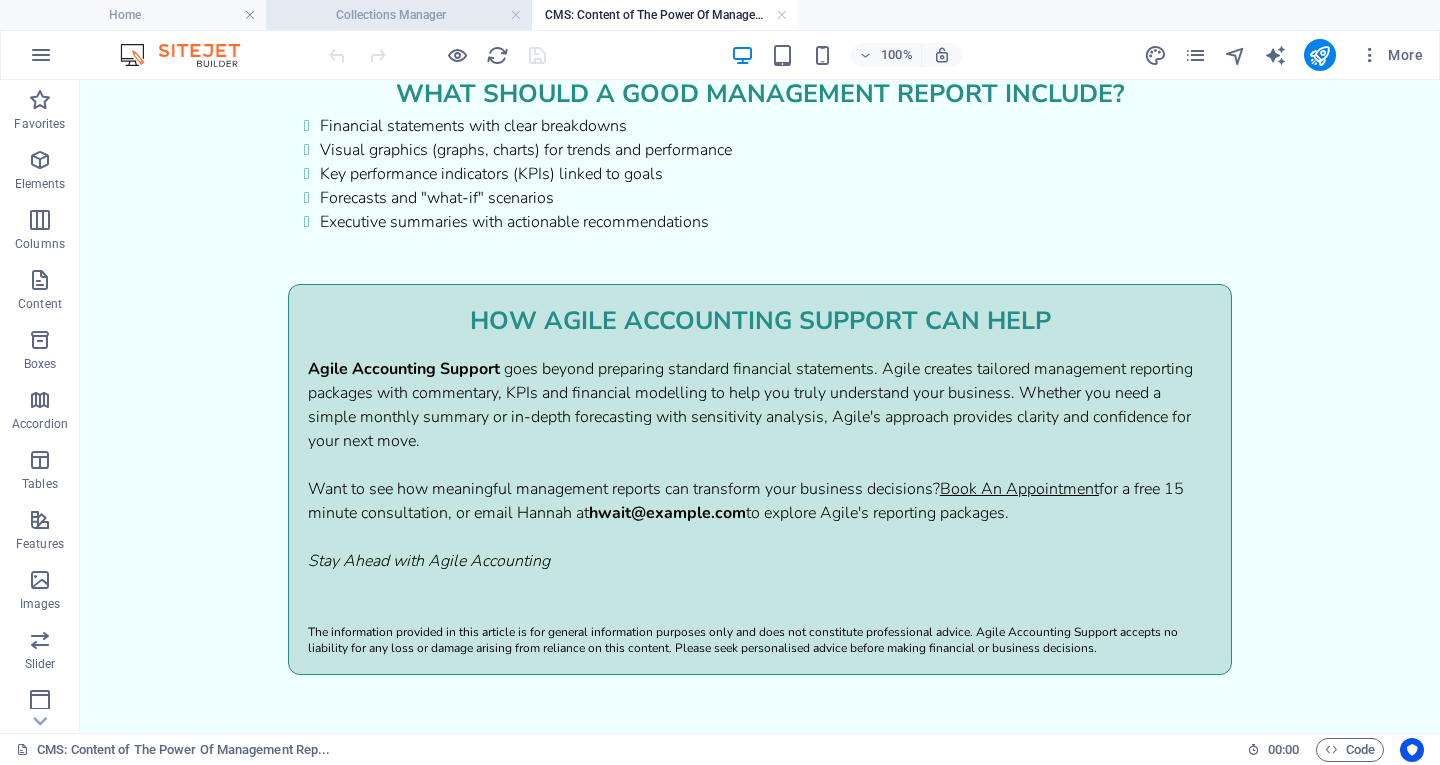 click on "Collections Manager" at bounding box center (399, 15) 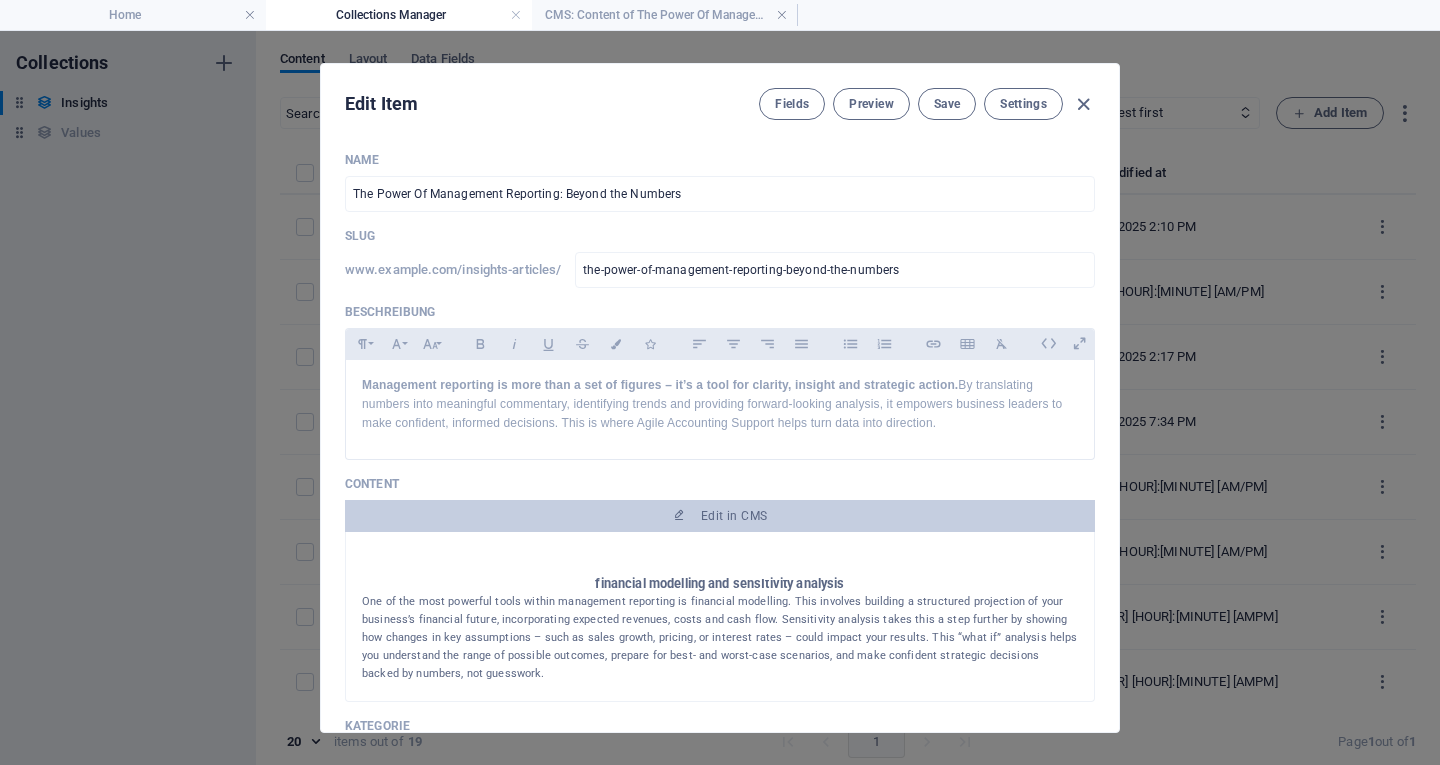 scroll, scrollTop: 521, scrollLeft: 0, axis: vertical 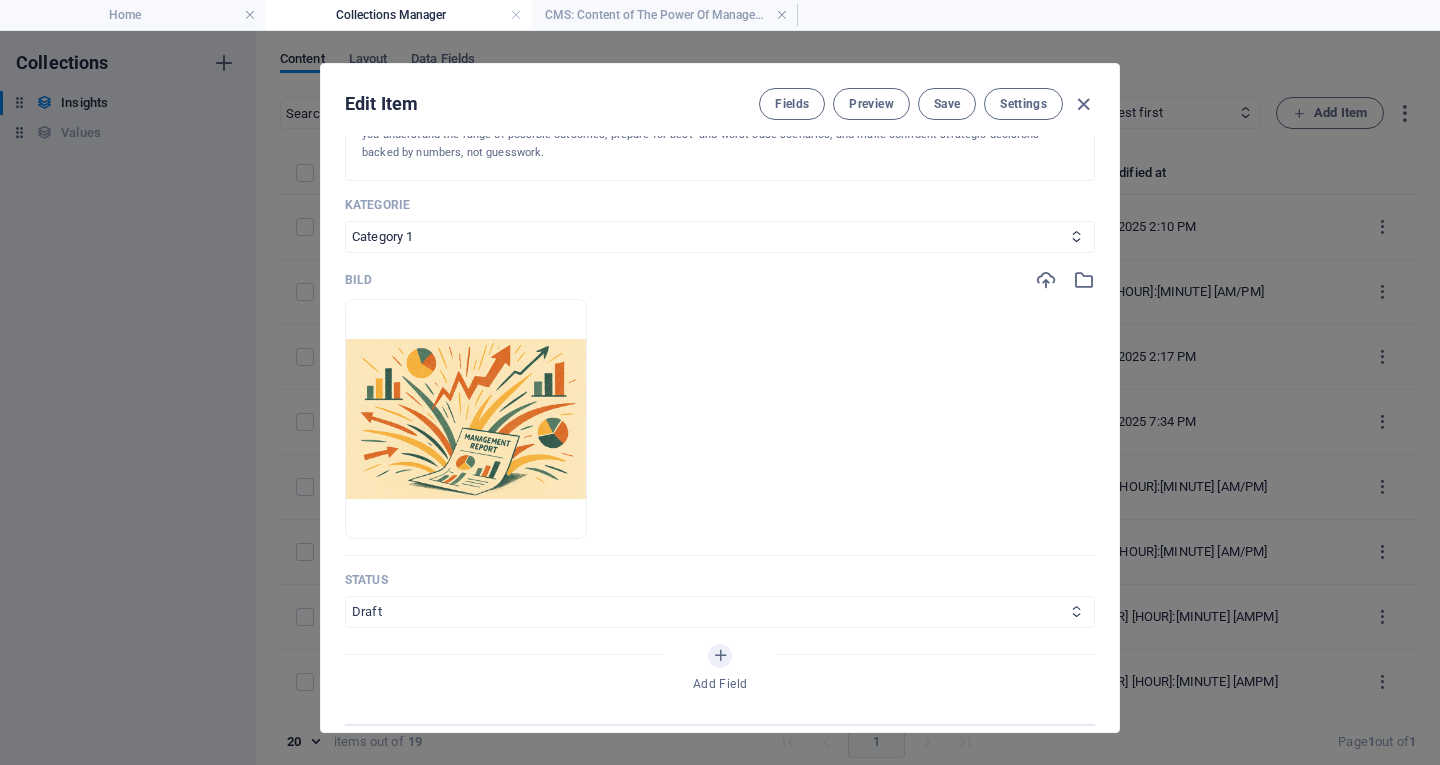 click on "Published Draft" at bounding box center (720, 612) 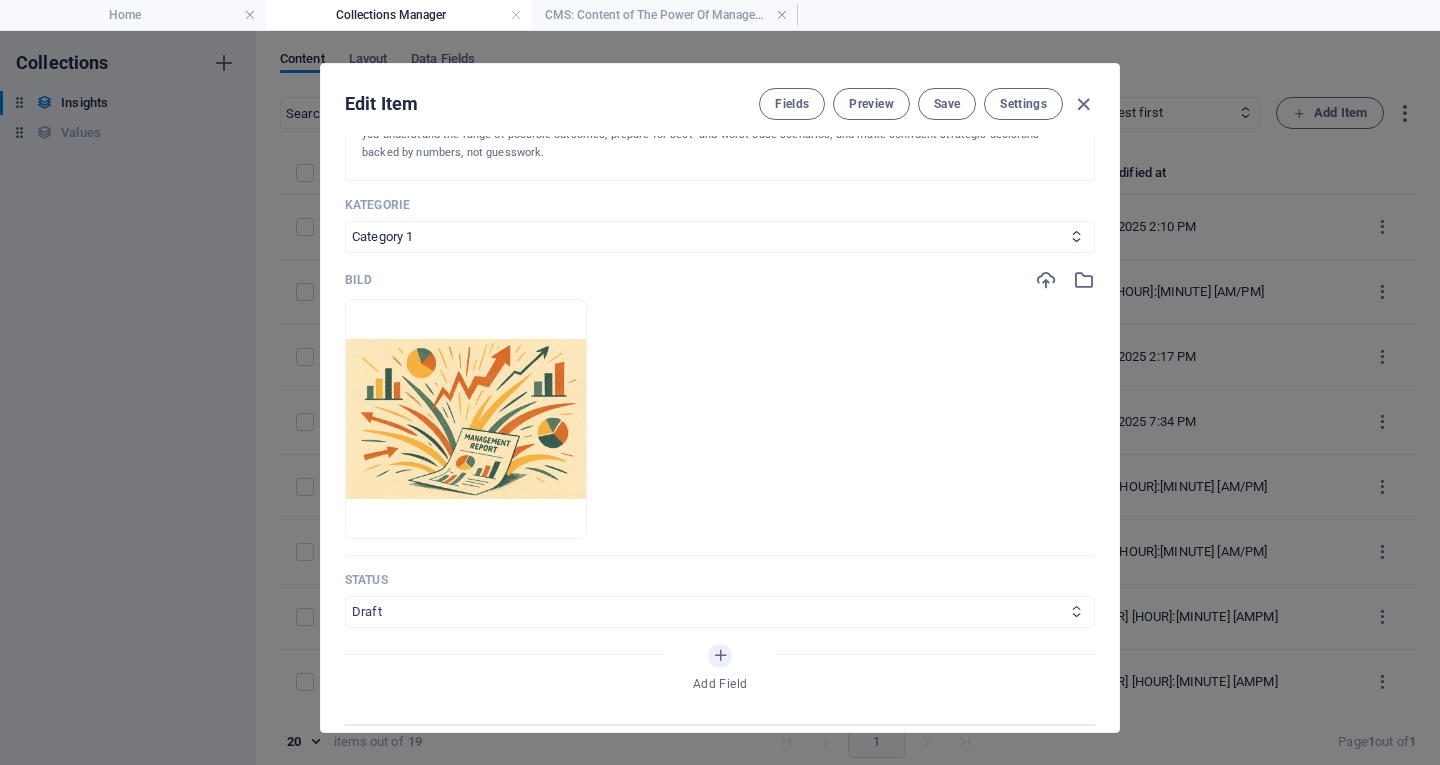 select on "Published" 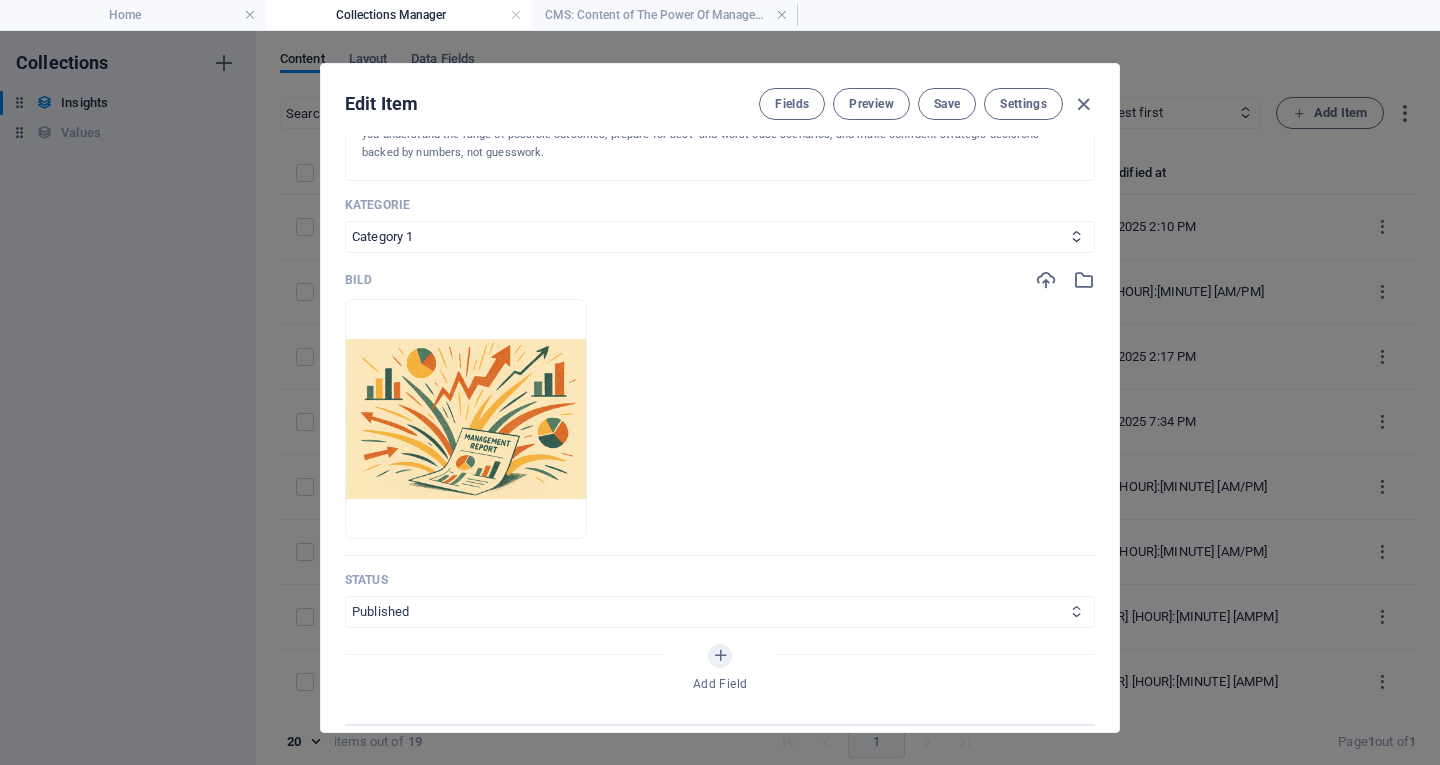 click on "Published Draft" at bounding box center [720, 612] 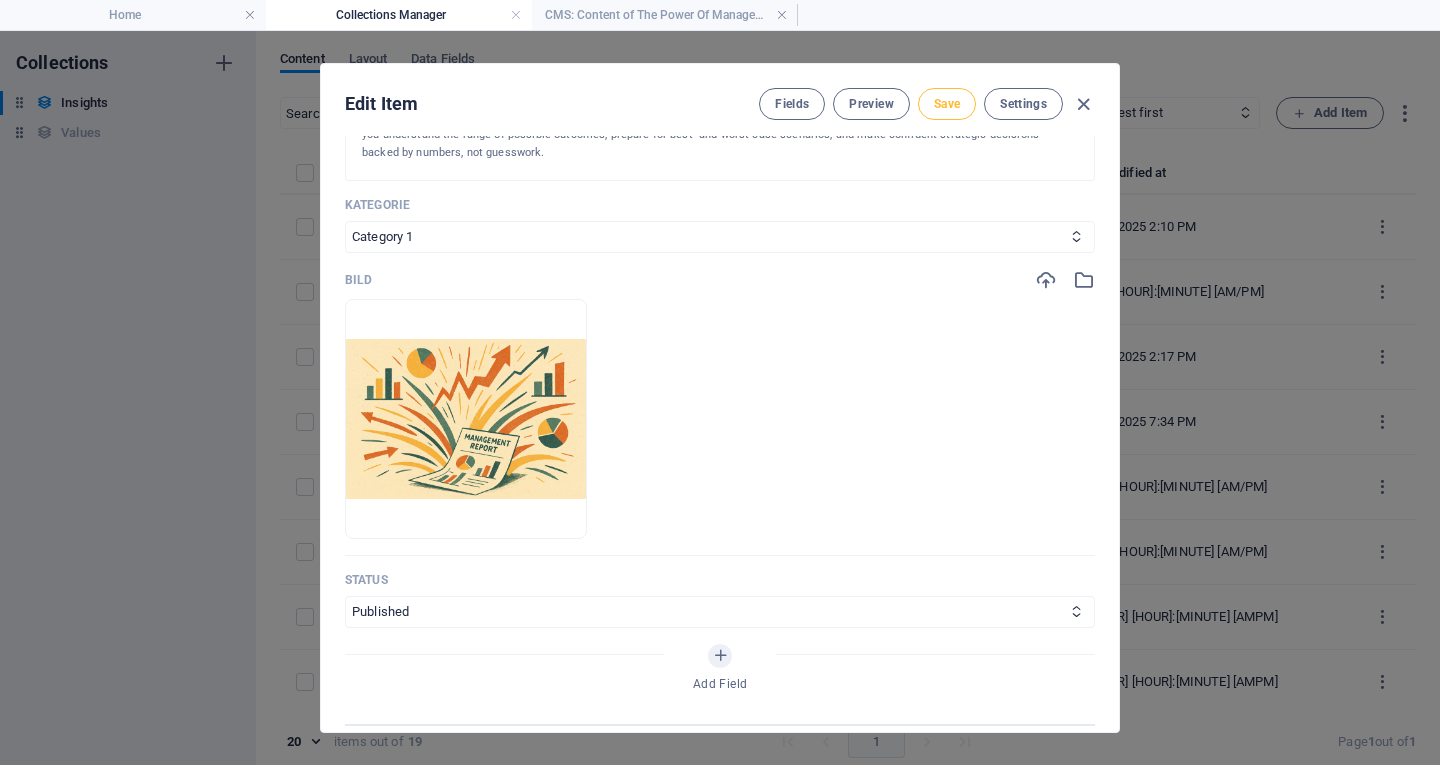 click on "Save" at bounding box center [947, 104] 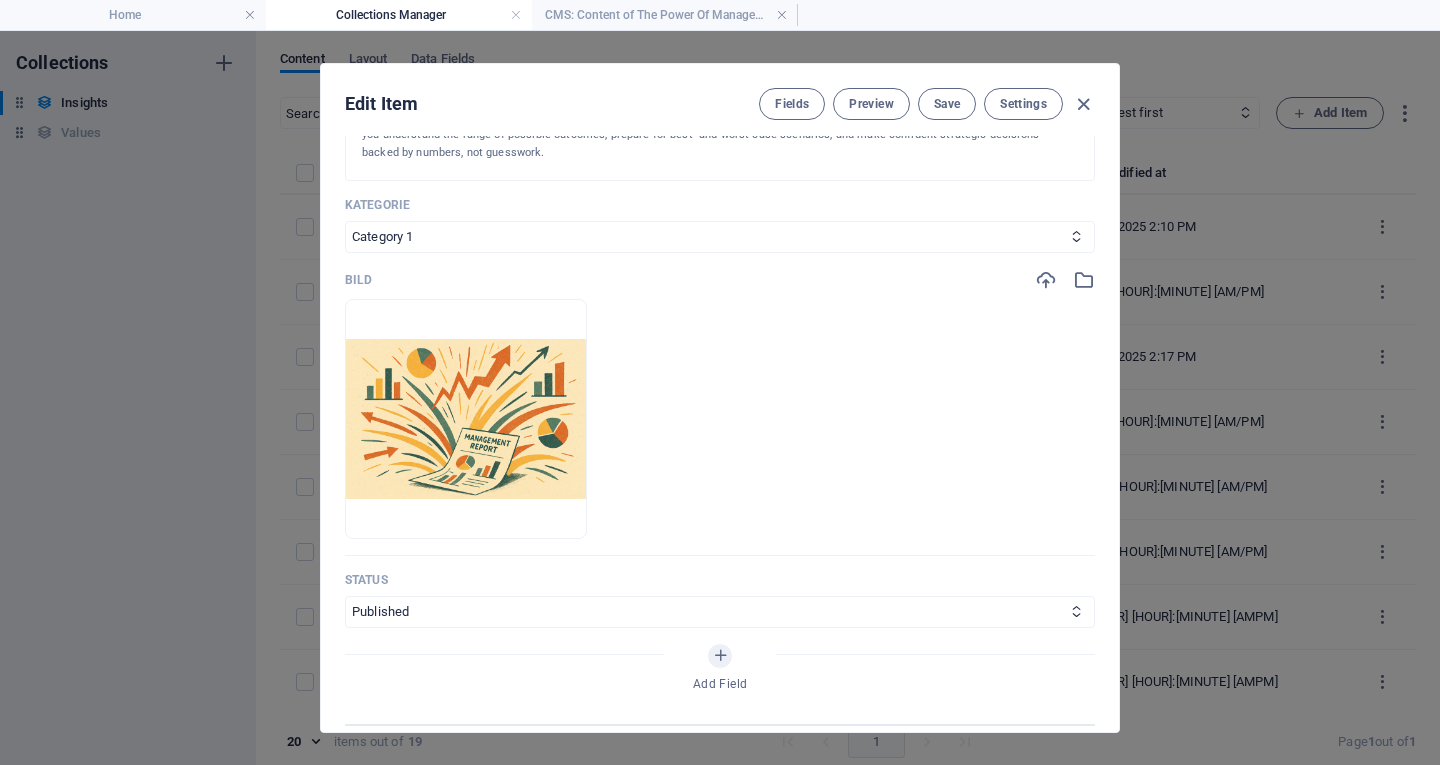 scroll, scrollTop: 0, scrollLeft: 0, axis: both 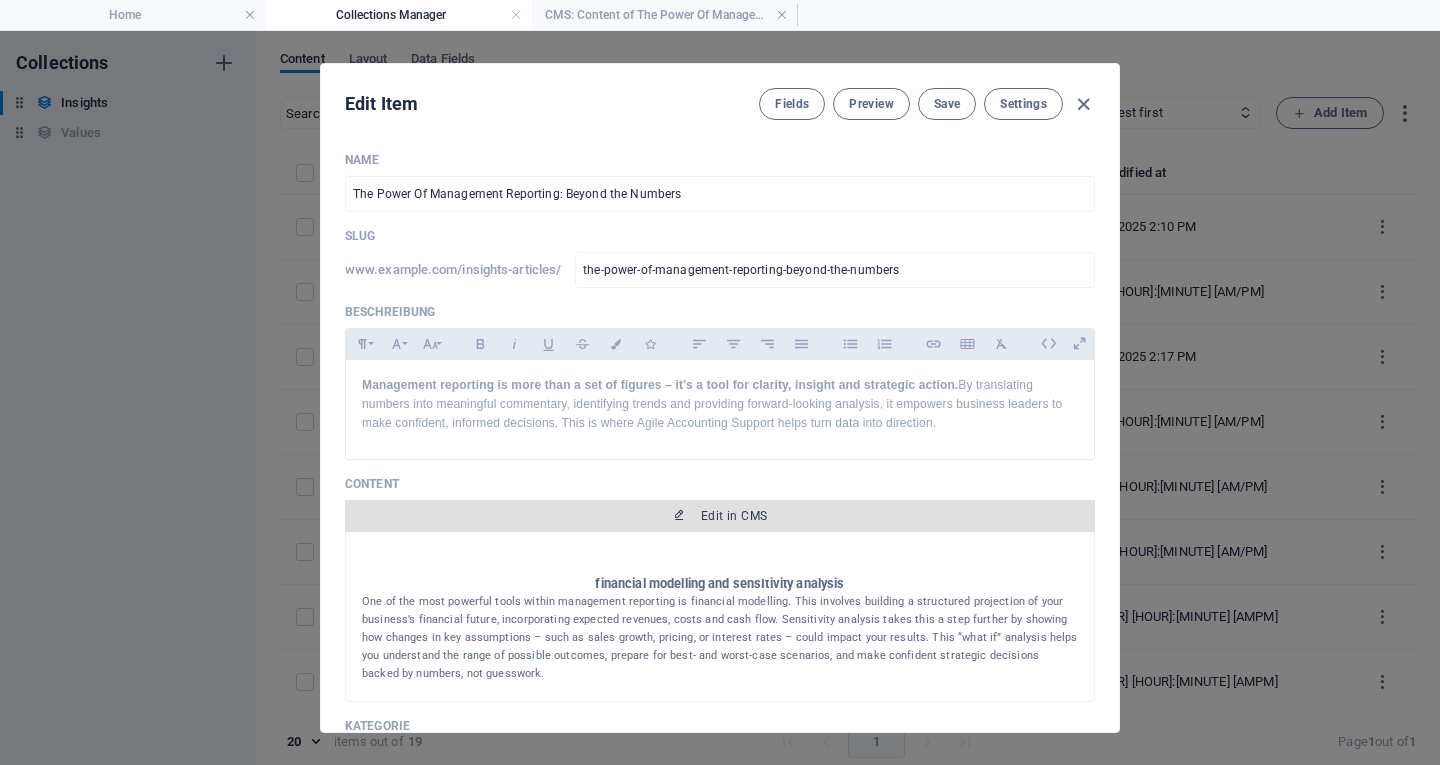 click on "Edit in CMS" at bounding box center (720, 516) 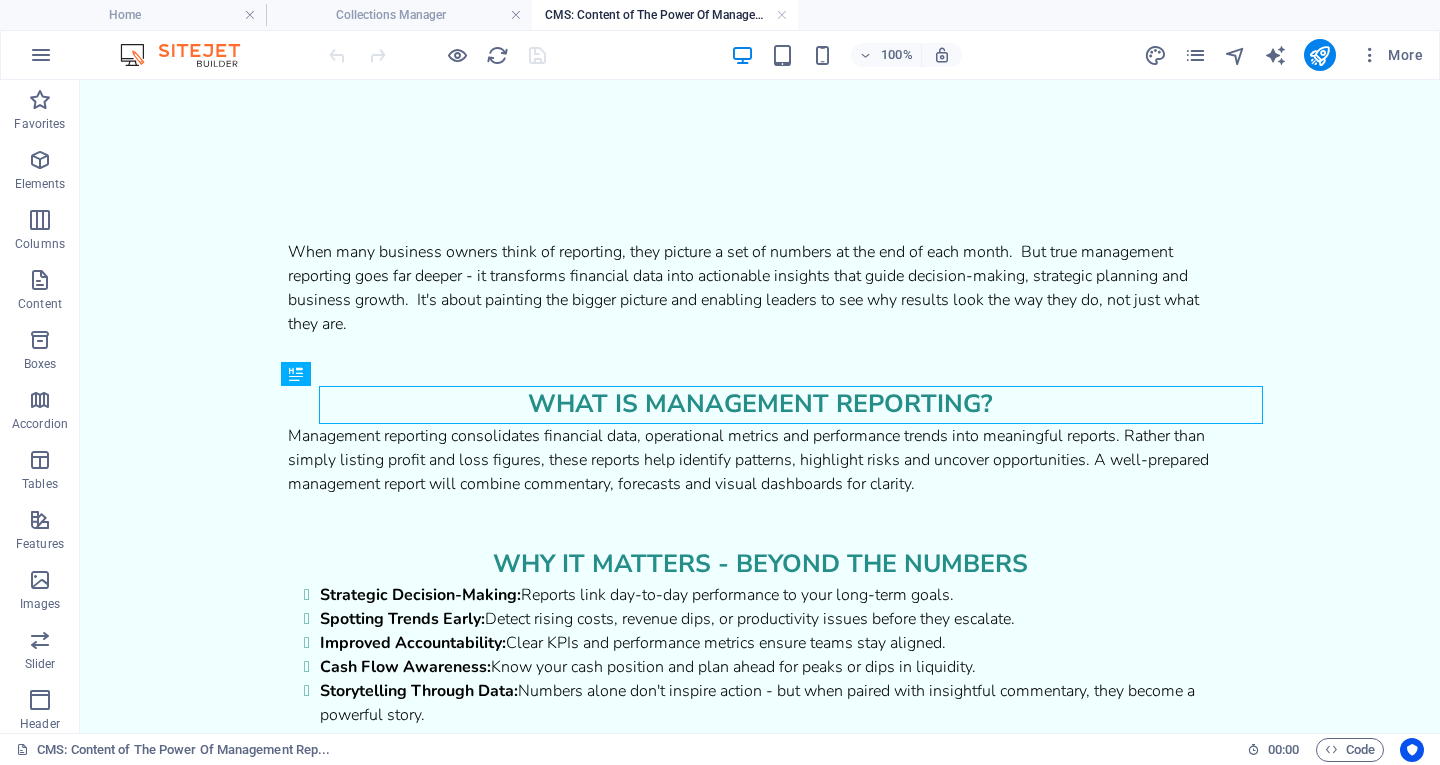 scroll, scrollTop: 0, scrollLeft: 0, axis: both 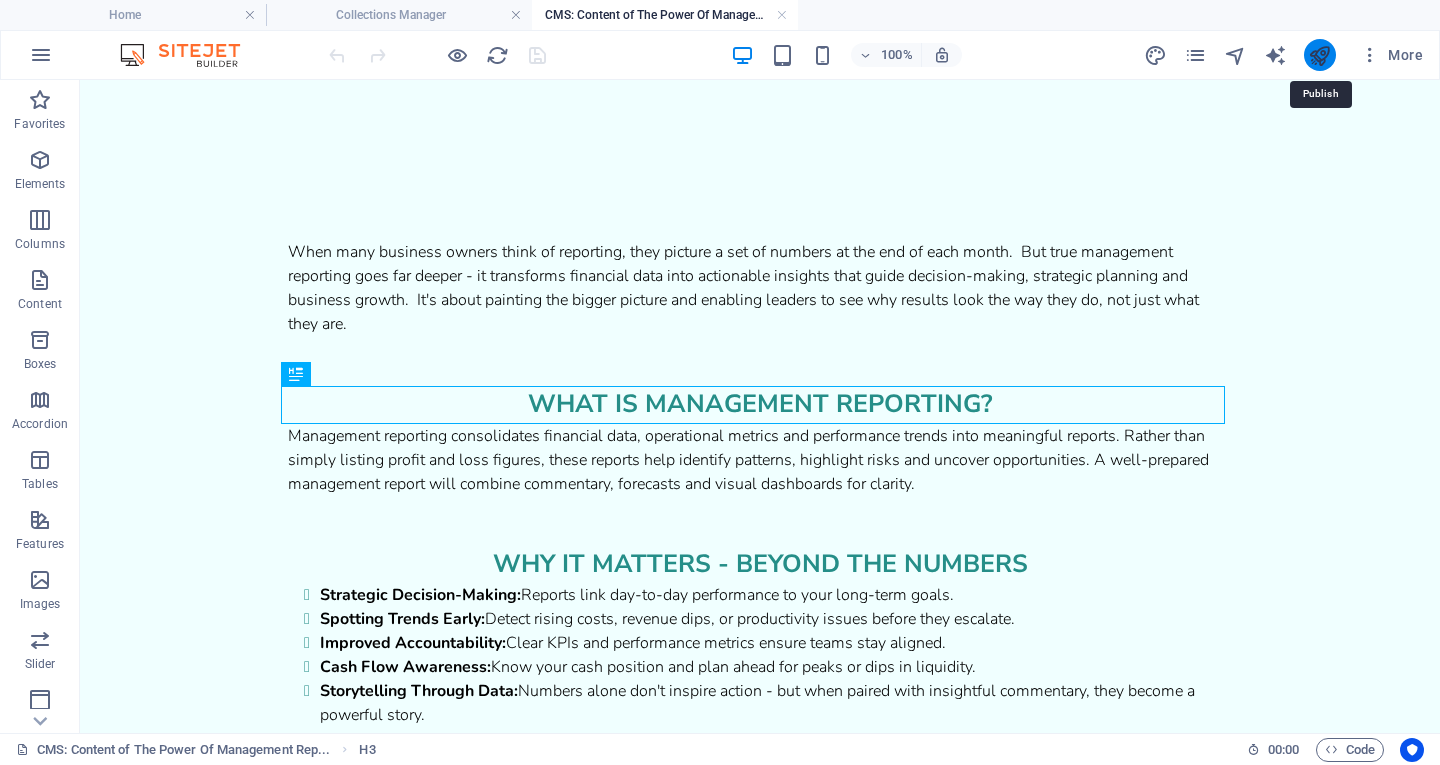 click at bounding box center [1319, 55] 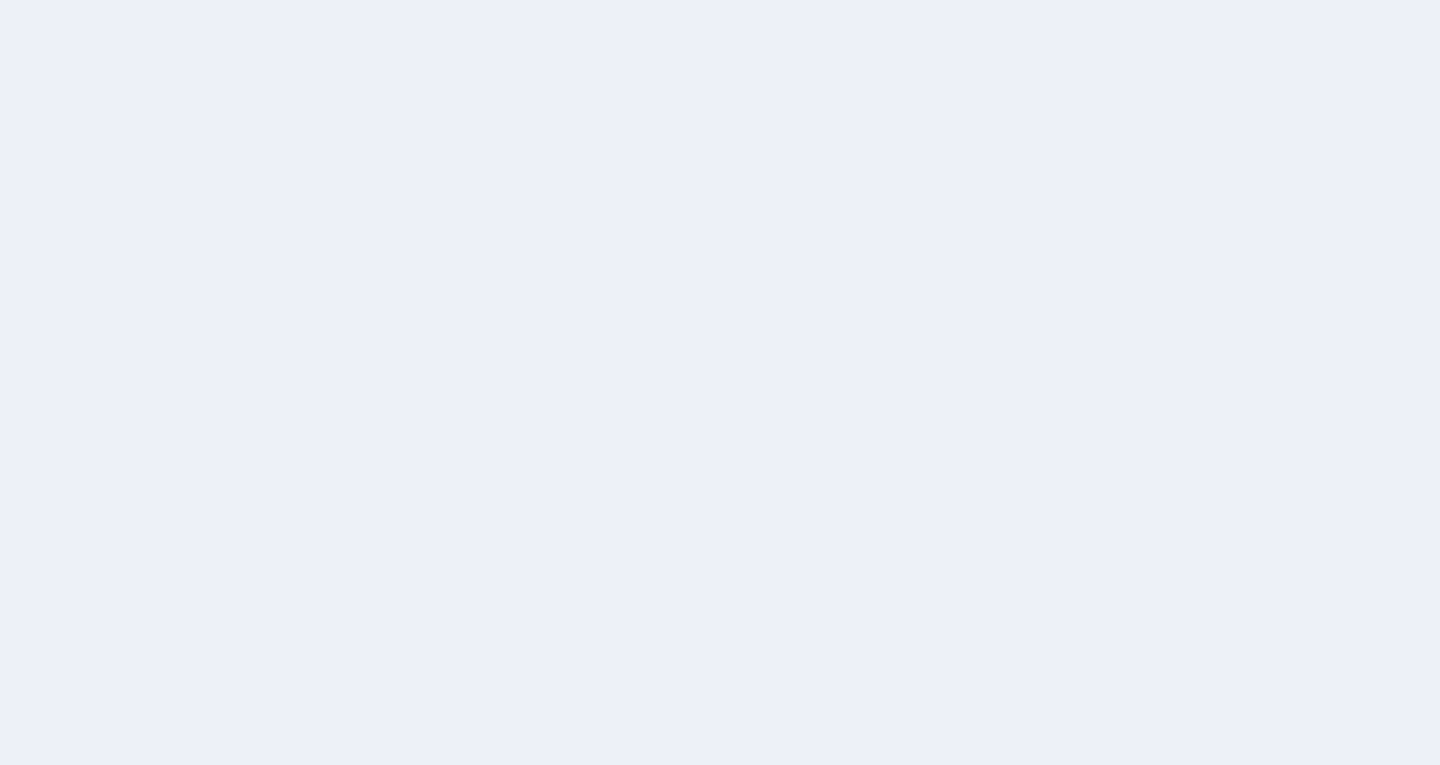 scroll, scrollTop: 0, scrollLeft: 0, axis: both 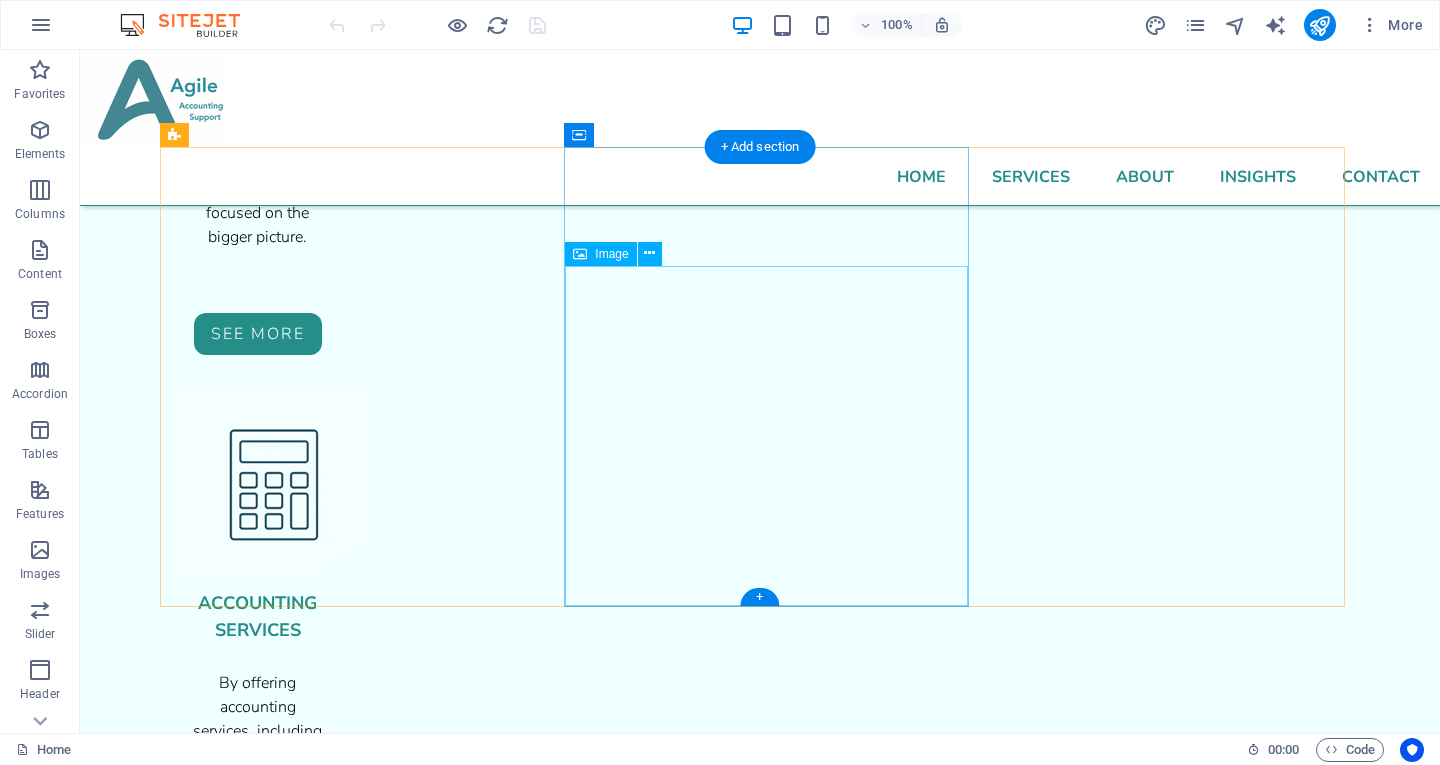 click on "Why Your Auditor Shouldn't Prepare Your Financials" at bounding box center (760, 3927) 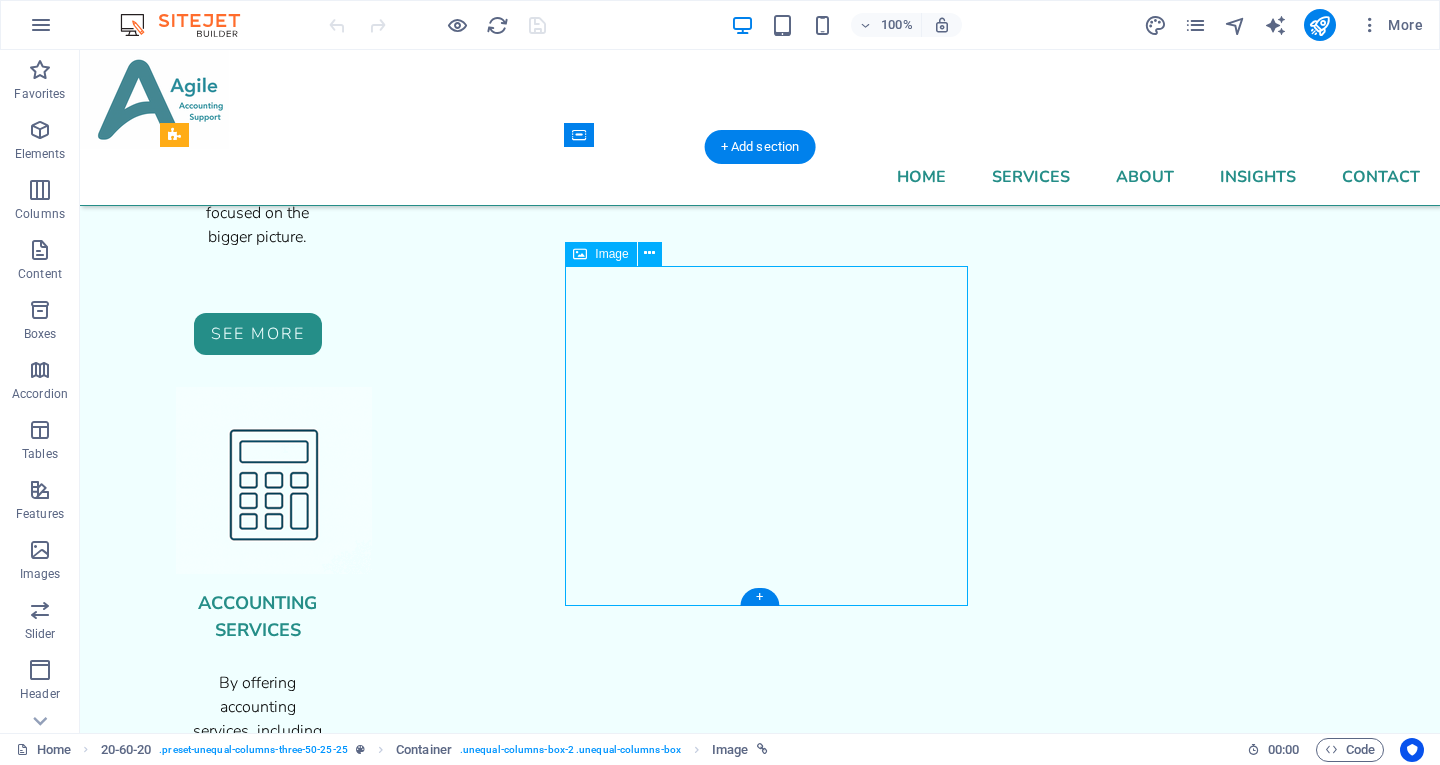 click on "Why Your Auditor Shouldn't Prepare Your Financials" at bounding box center [760, 3927] 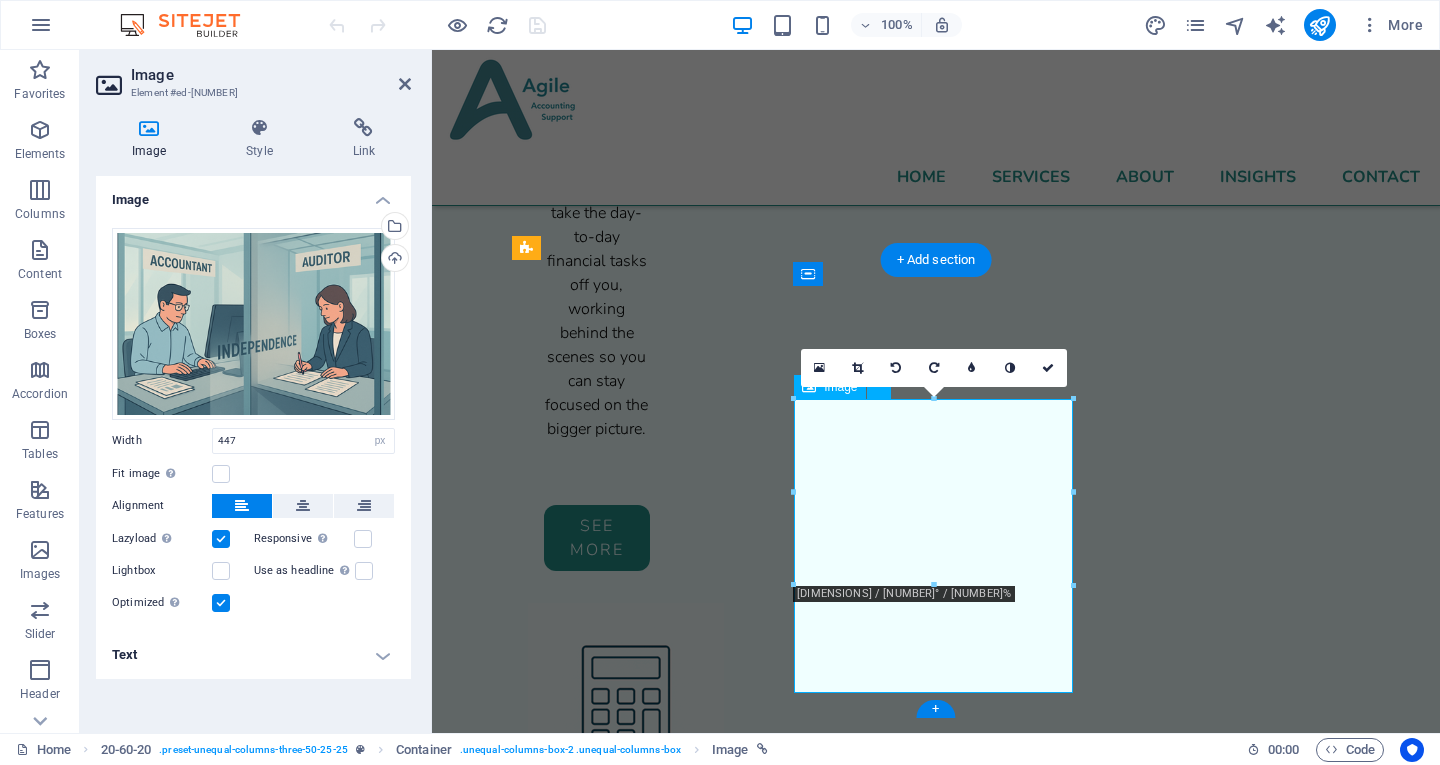 scroll, scrollTop: 2190, scrollLeft: 0, axis: vertical 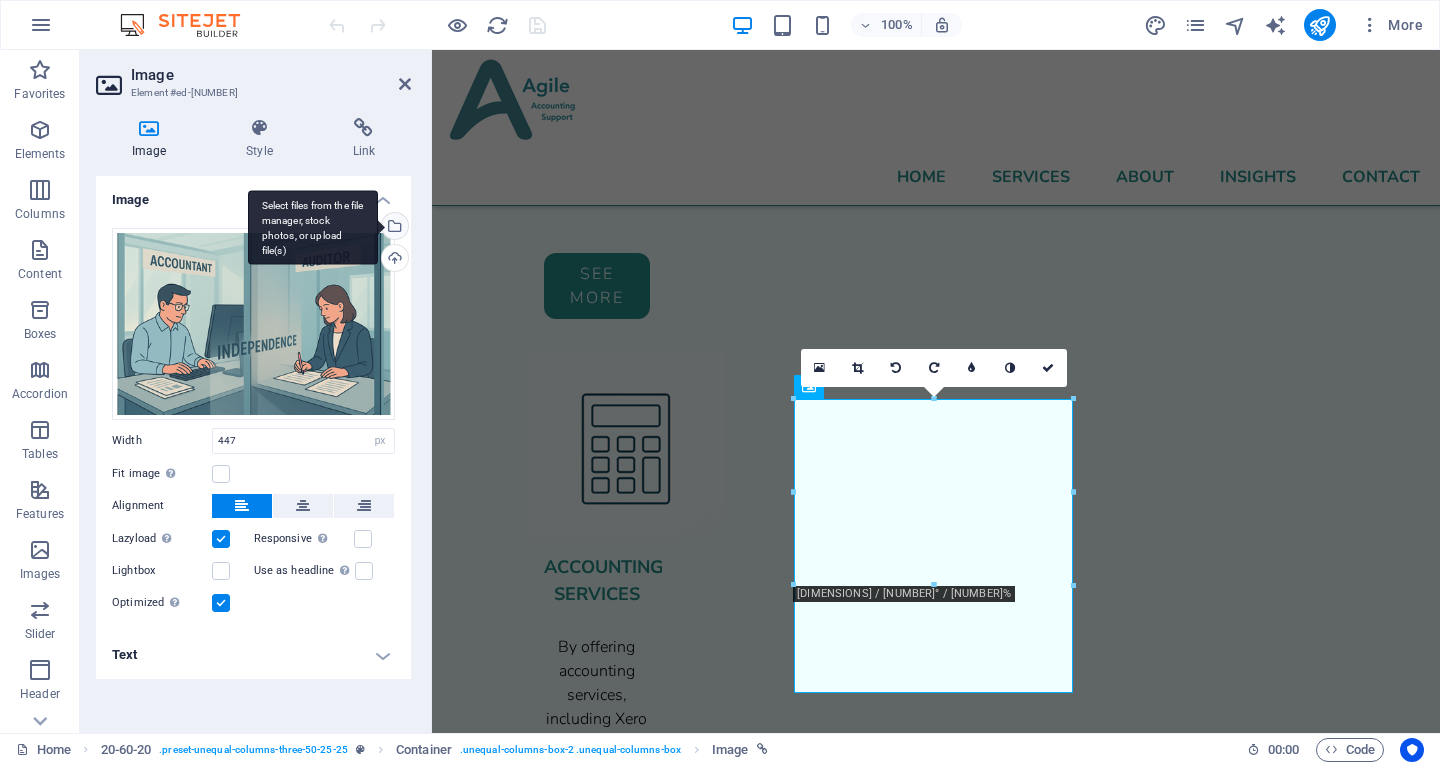 click on "Select files from the file manager, stock photos, or upload file(s)" at bounding box center (393, 228) 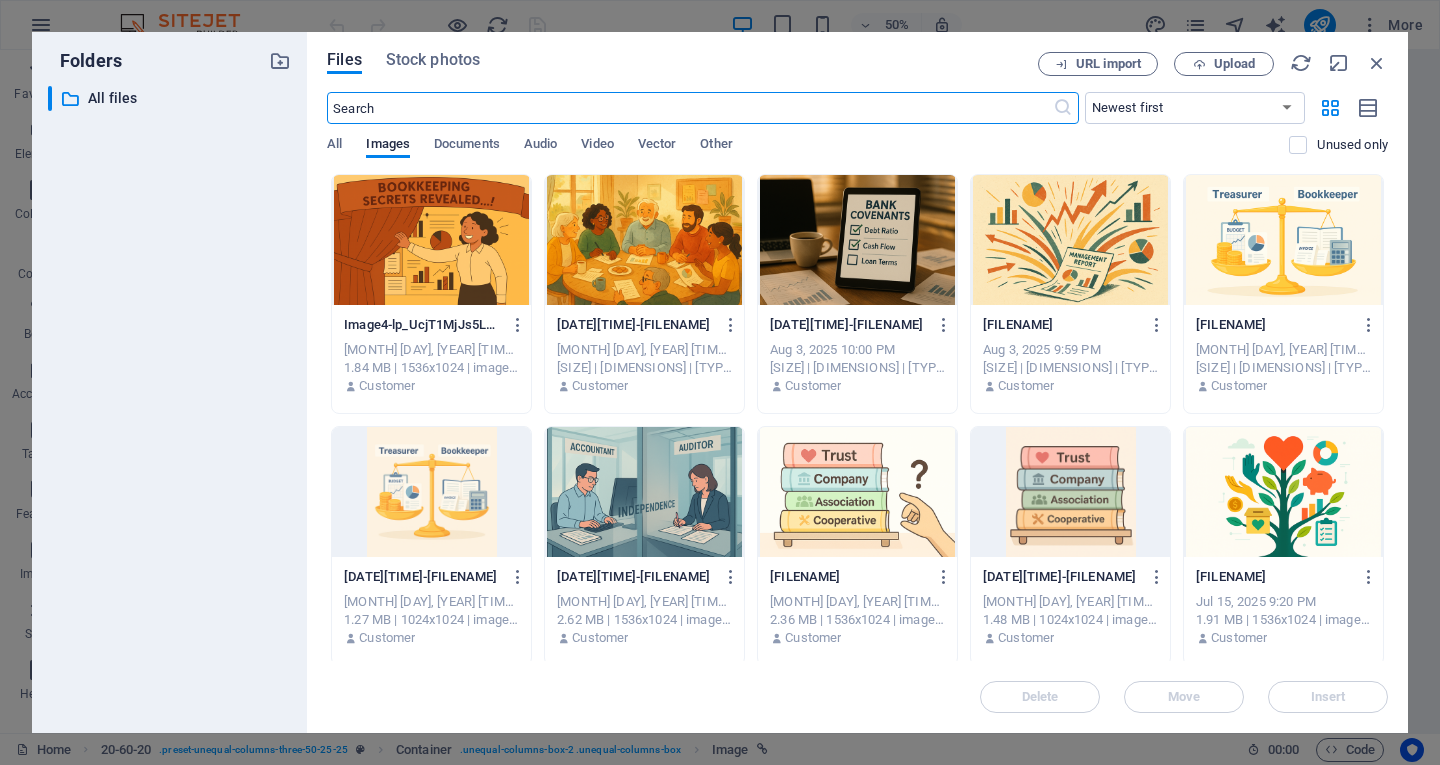 scroll, scrollTop: 1736, scrollLeft: 0, axis: vertical 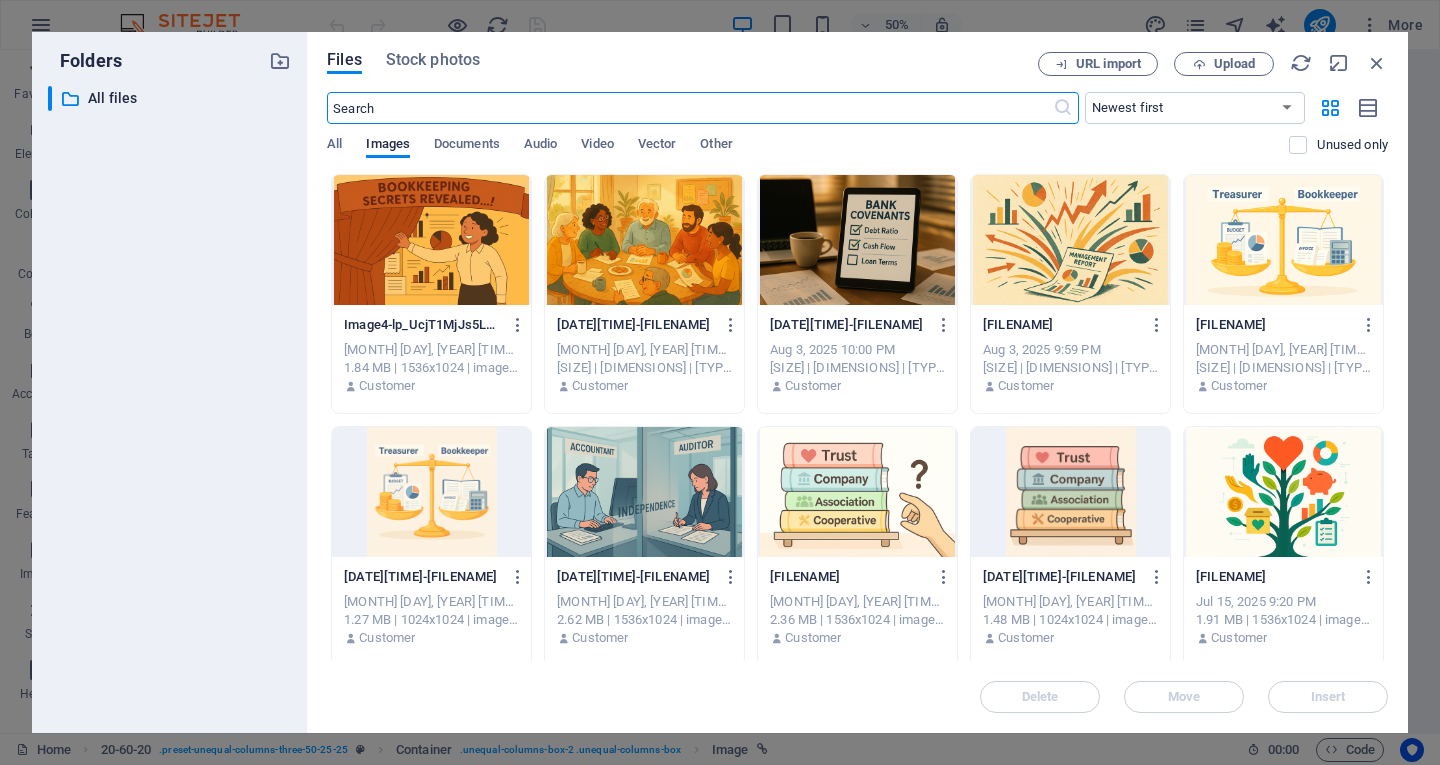 click at bounding box center [1283, 240] 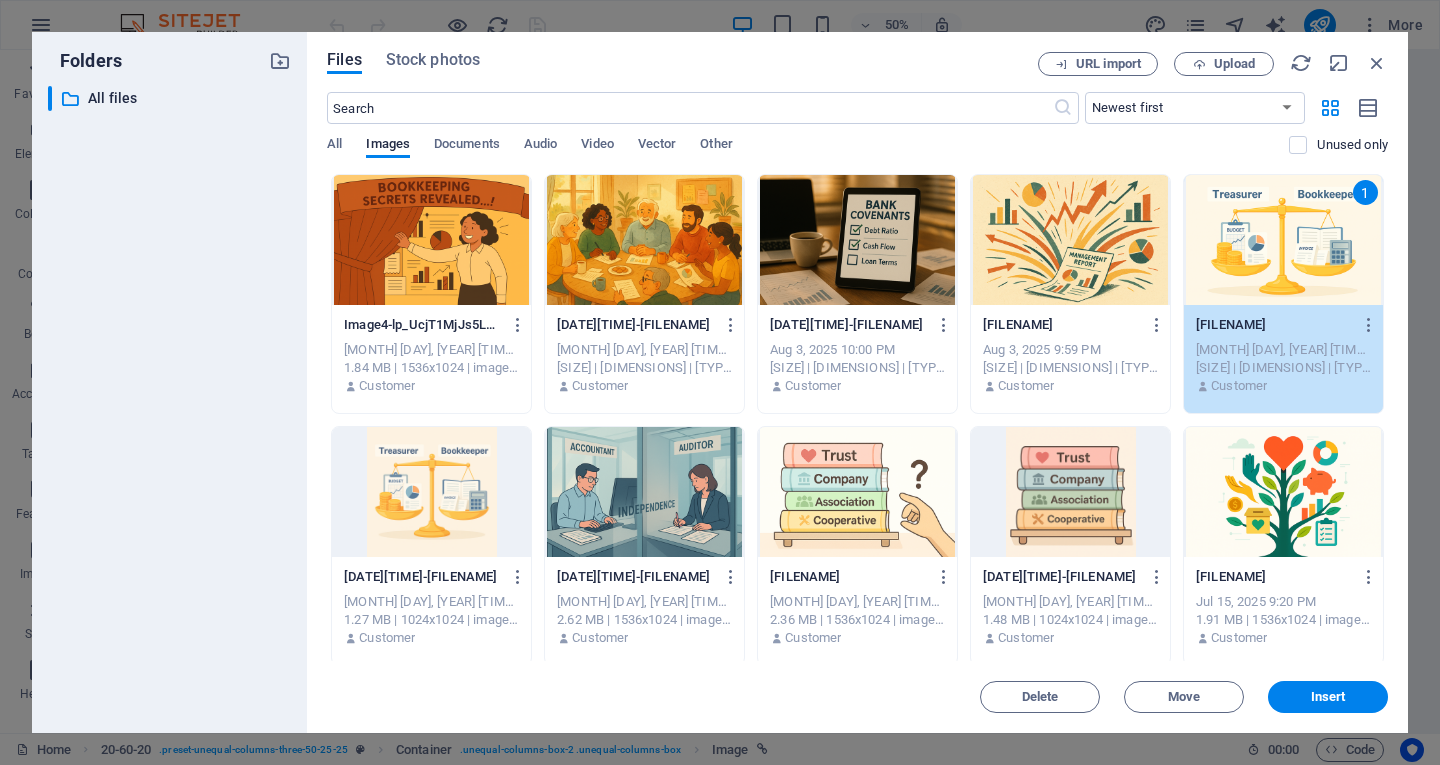 click on "1" at bounding box center [1283, 240] 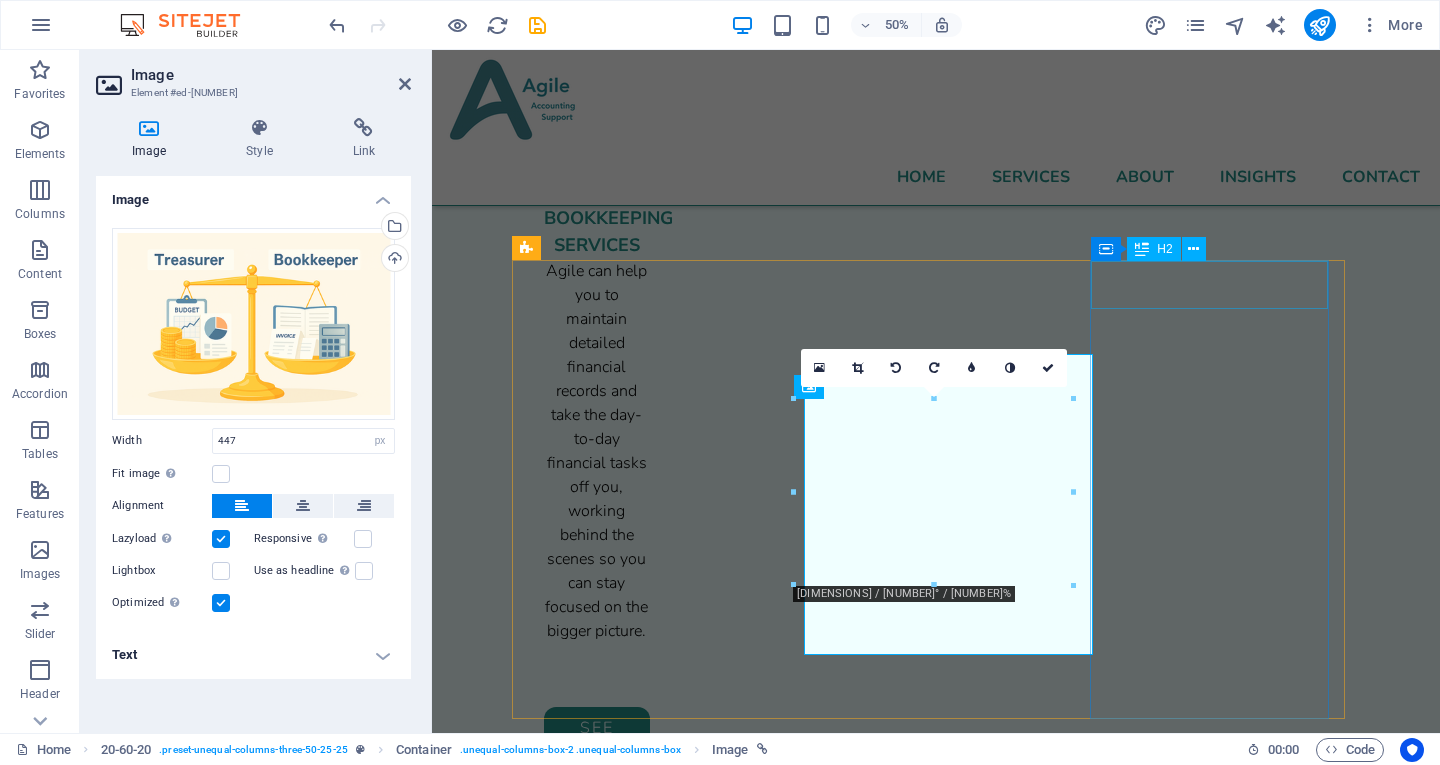 scroll, scrollTop: 2190, scrollLeft: 0, axis: vertical 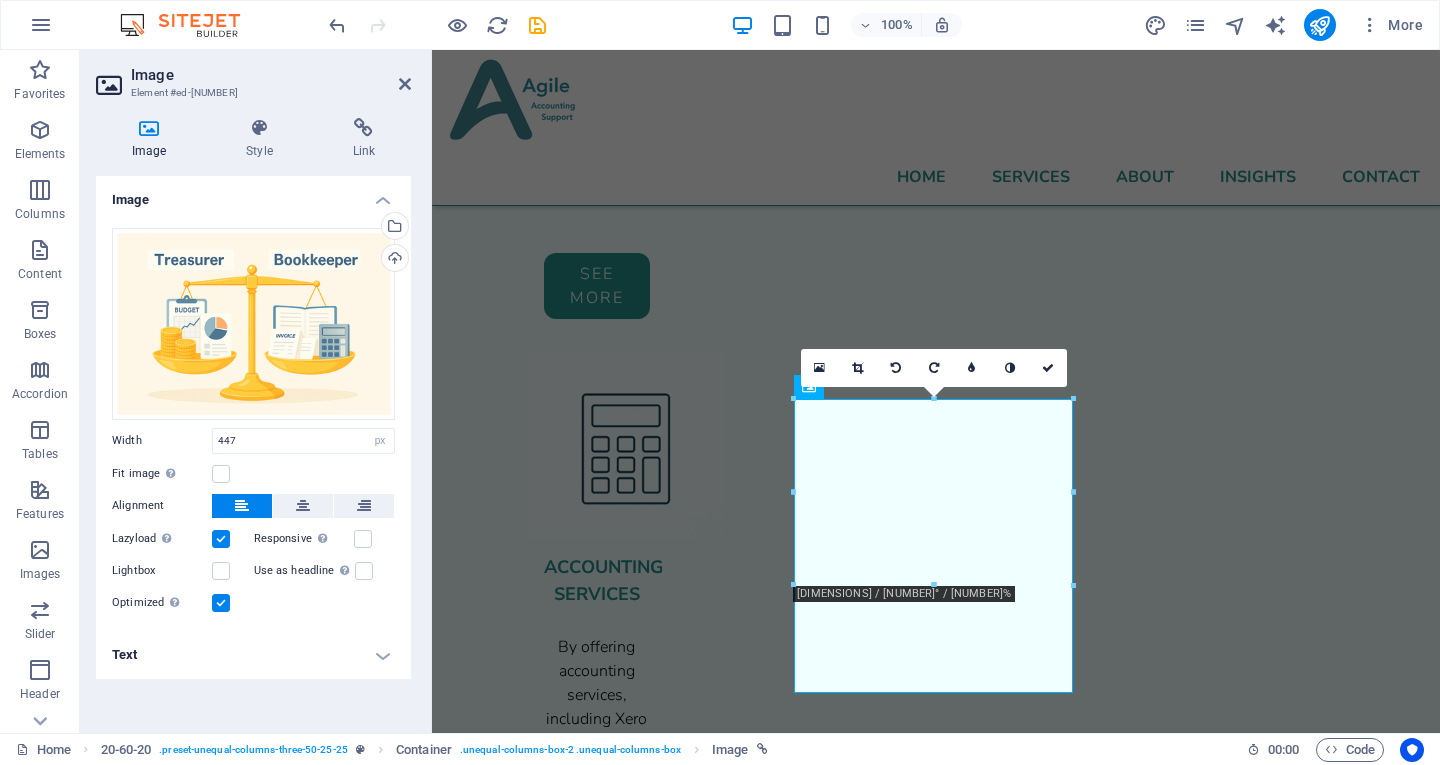 click on "Text" at bounding box center [253, 655] 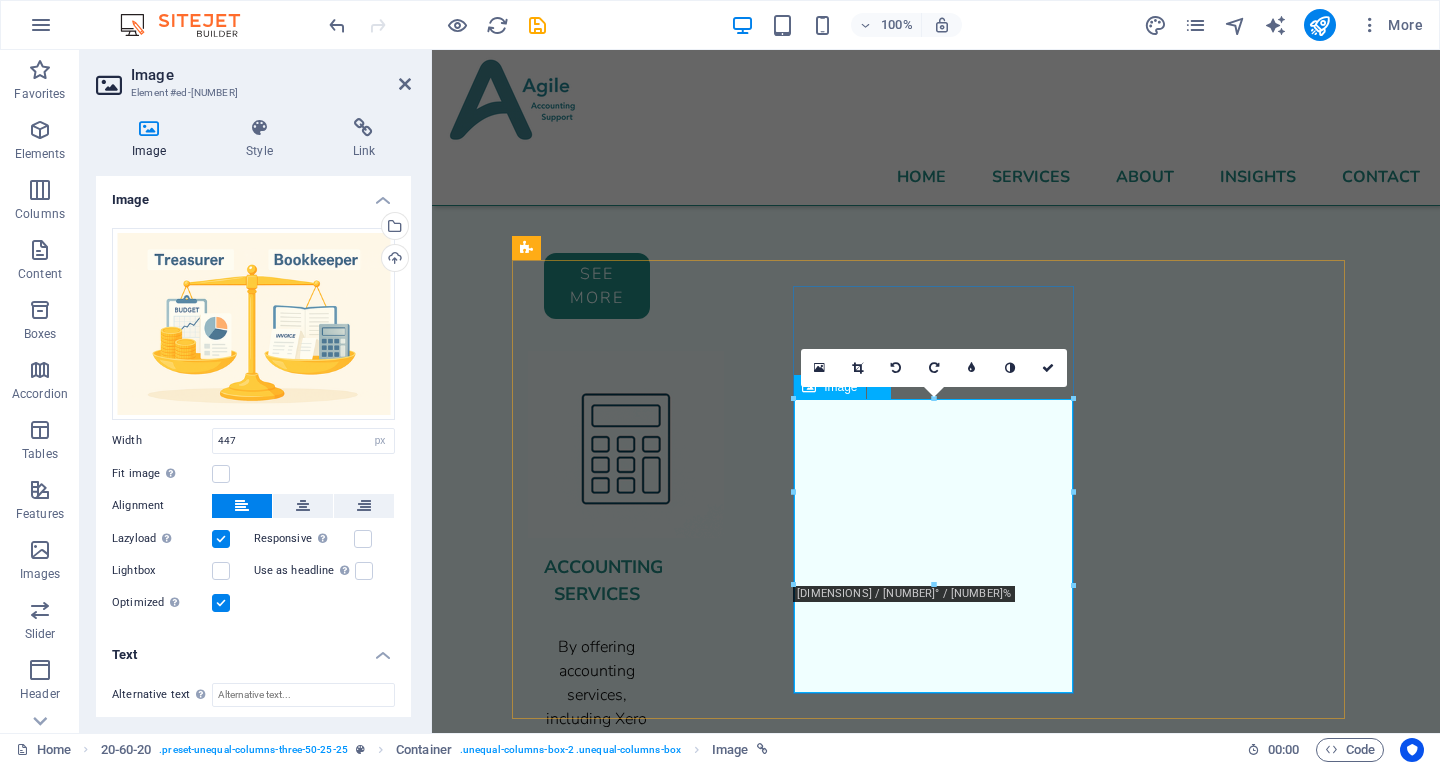 click on "Why Your Auditor Shouldn't Prepare Your Financials" at bounding box center [936, 4309] 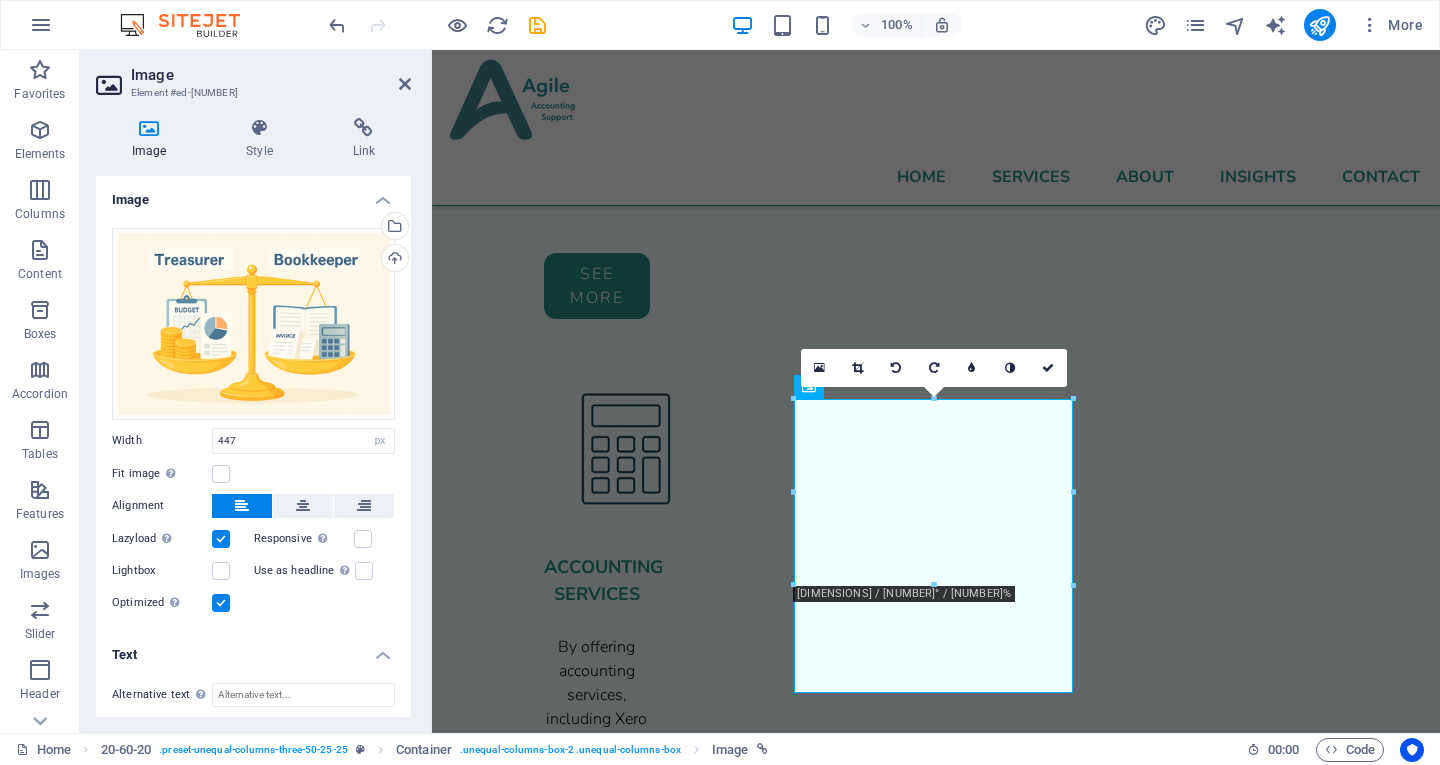 scroll, scrollTop: 174, scrollLeft: 0, axis: vertical 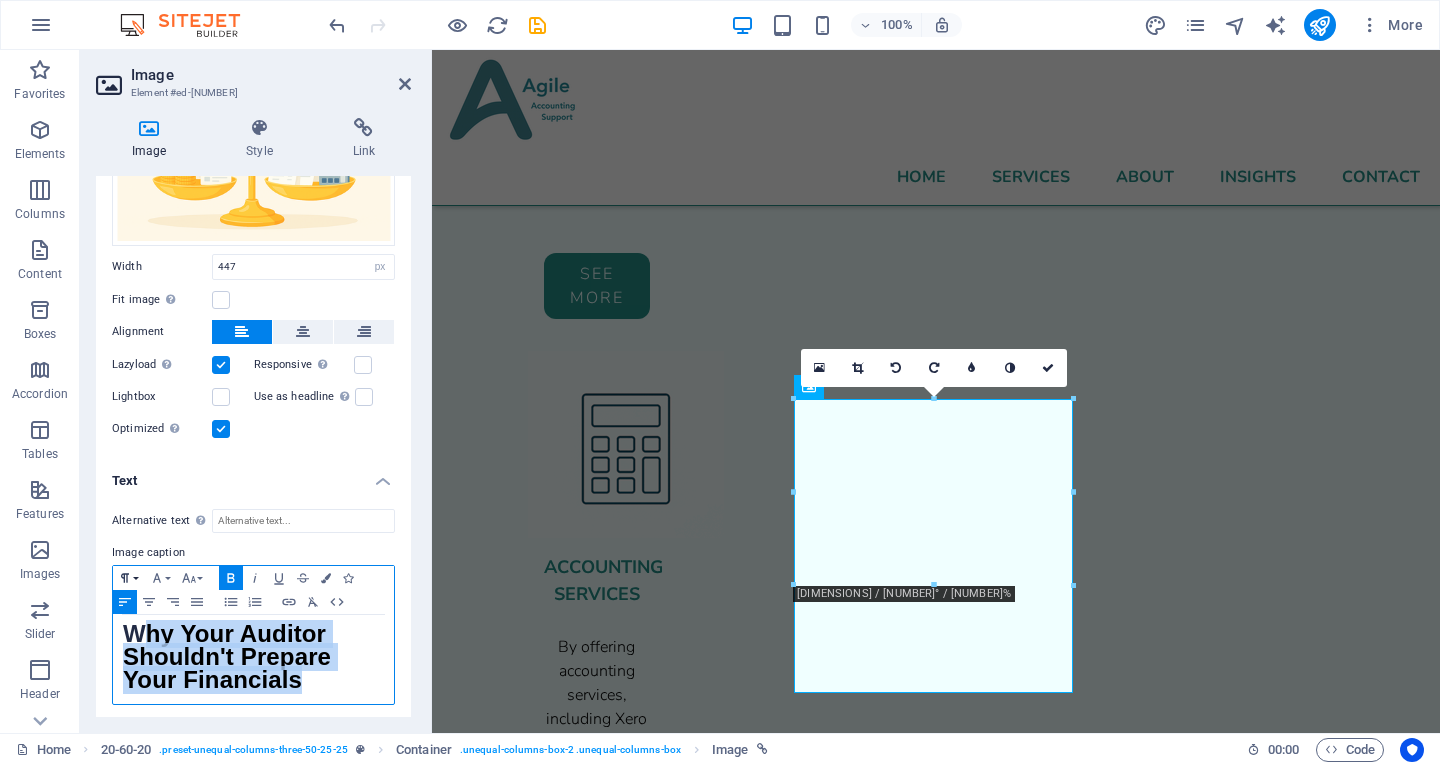 drag, startPoint x: 342, startPoint y: 674, endPoint x: 140, endPoint y: 578, distance: 223.65152 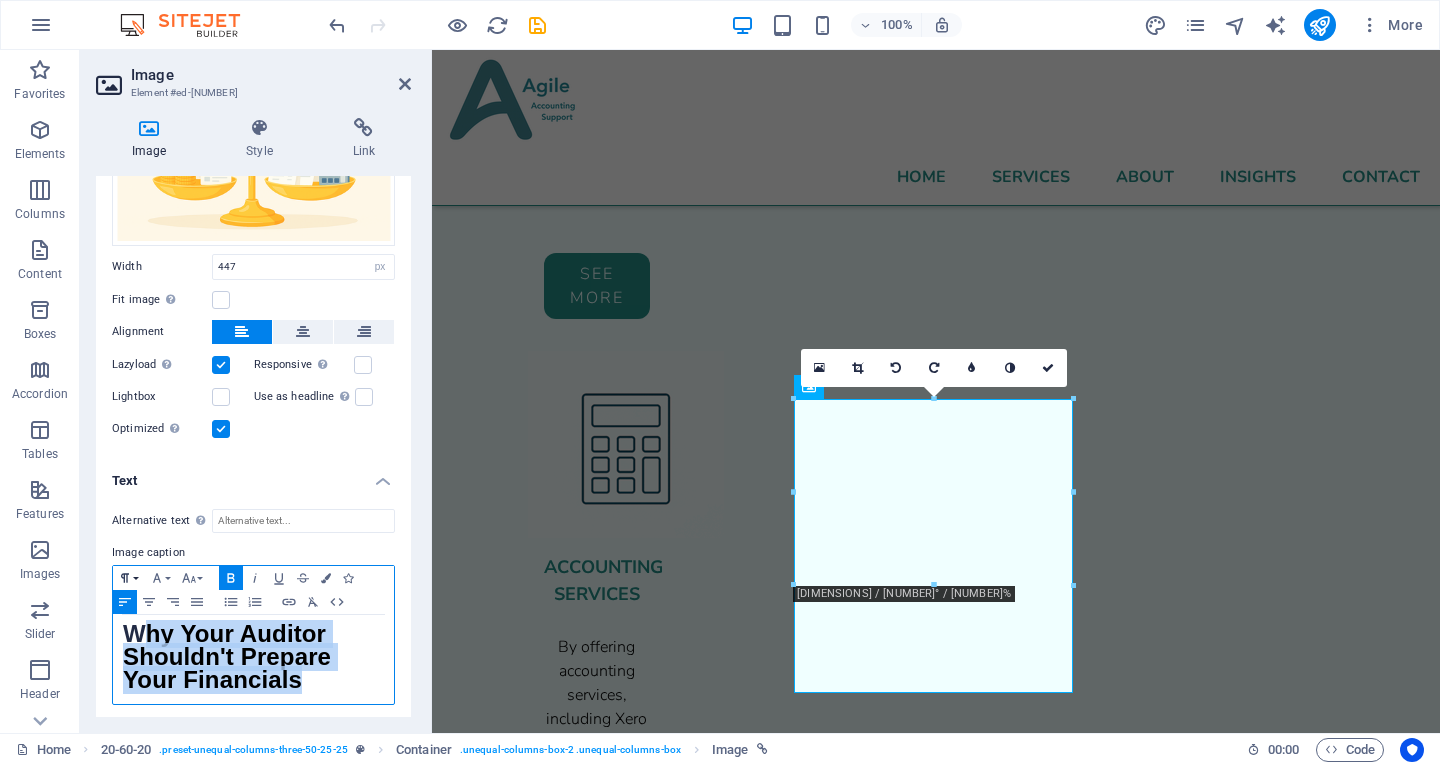 click on "HTML Why Your Auditor Shouldn't Prepare Your Financials" at bounding box center [253, 635] 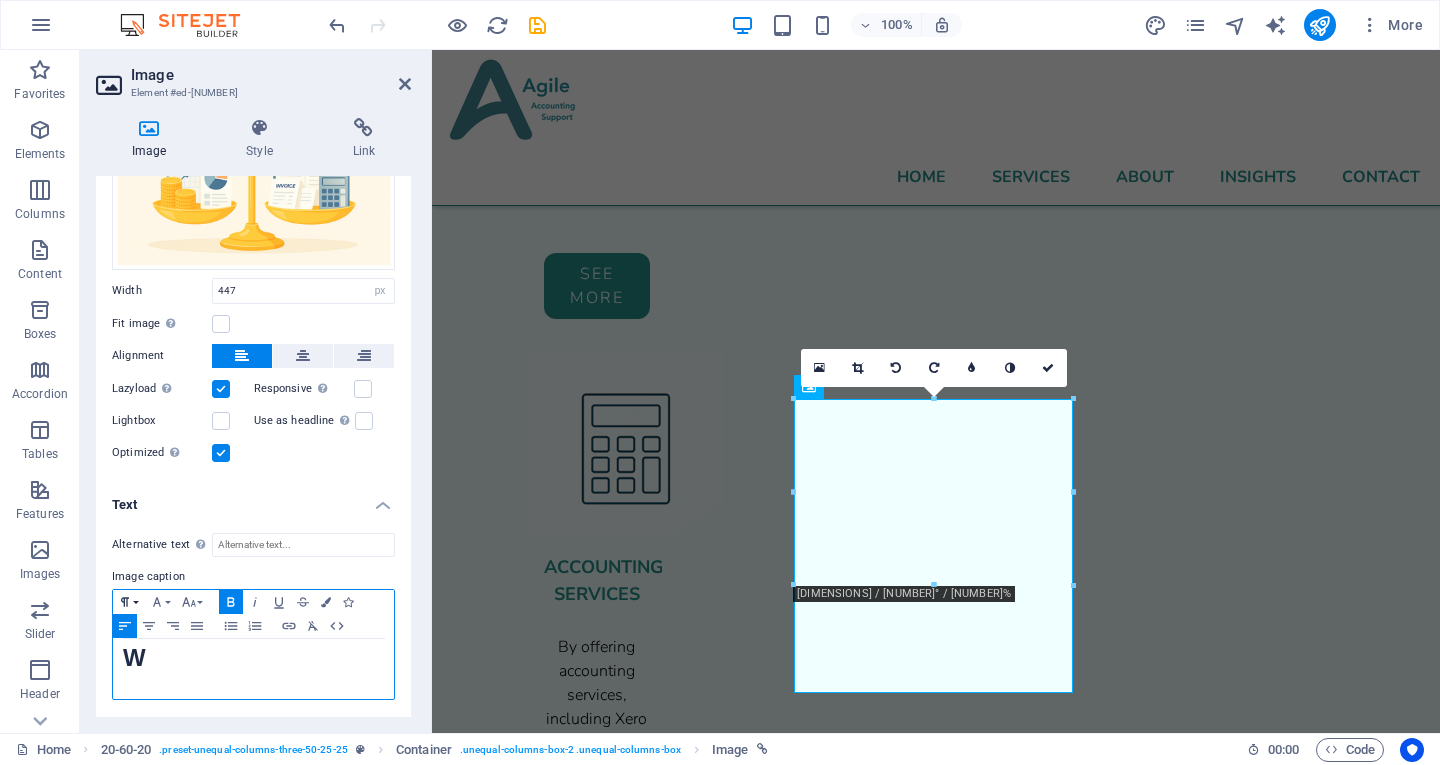 scroll, scrollTop: 147, scrollLeft: 0, axis: vertical 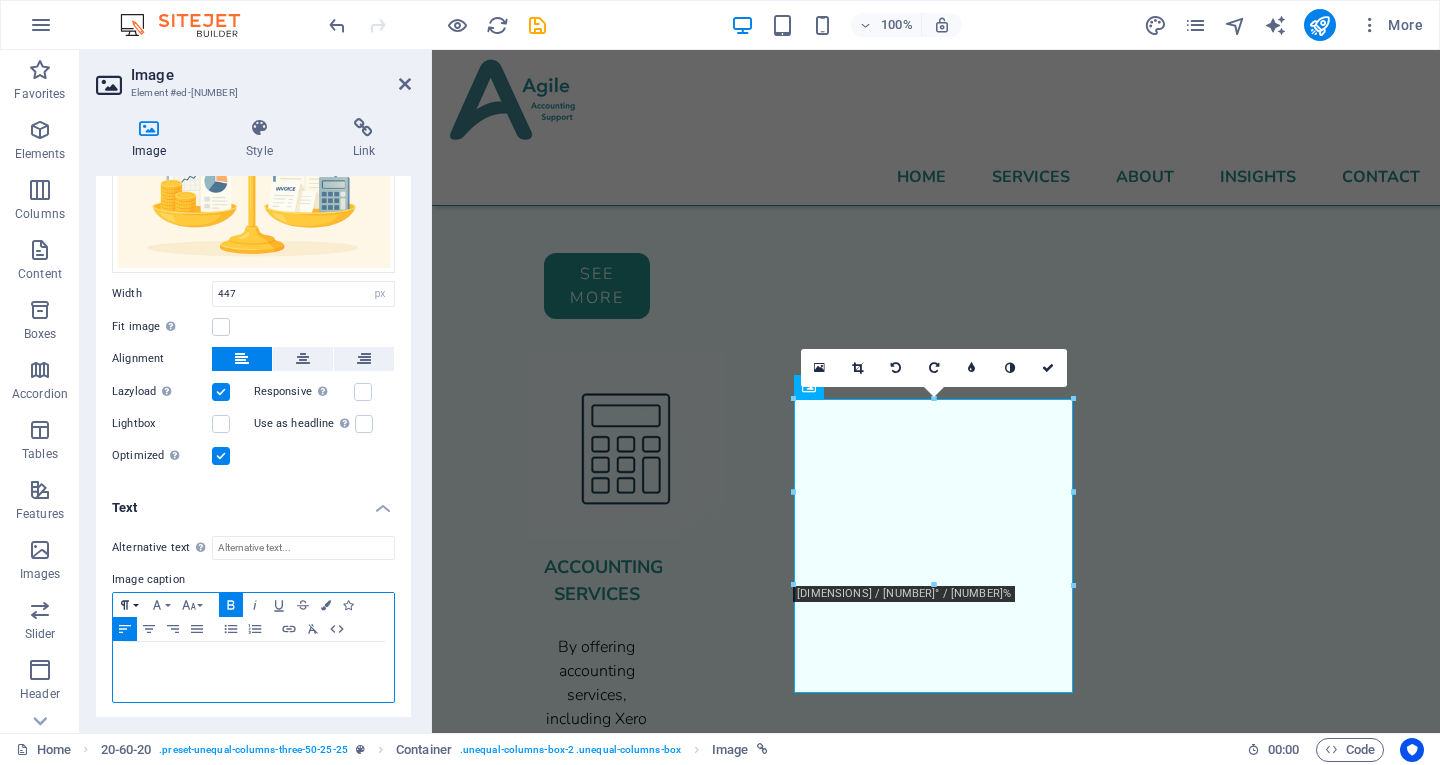 type 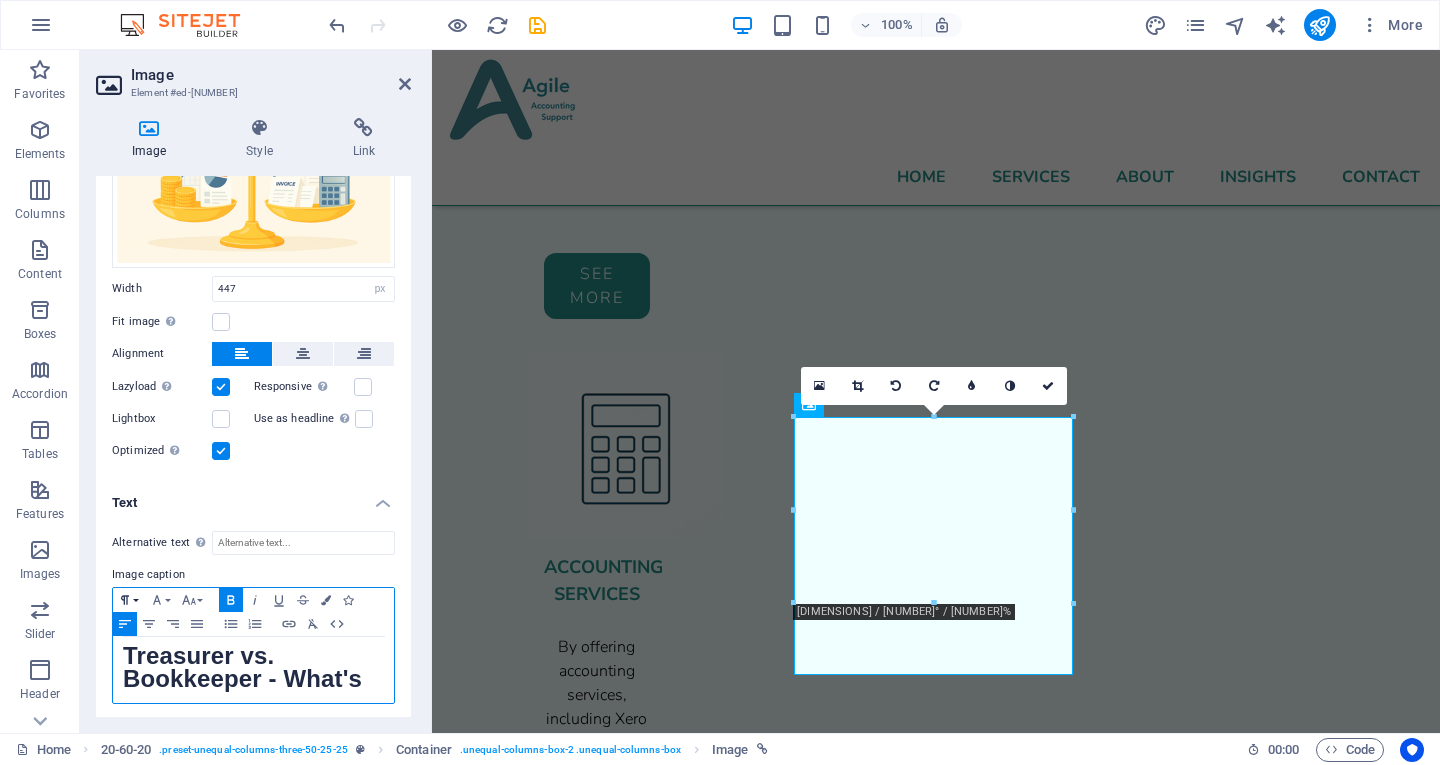 scroll, scrollTop: 174, scrollLeft: 0, axis: vertical 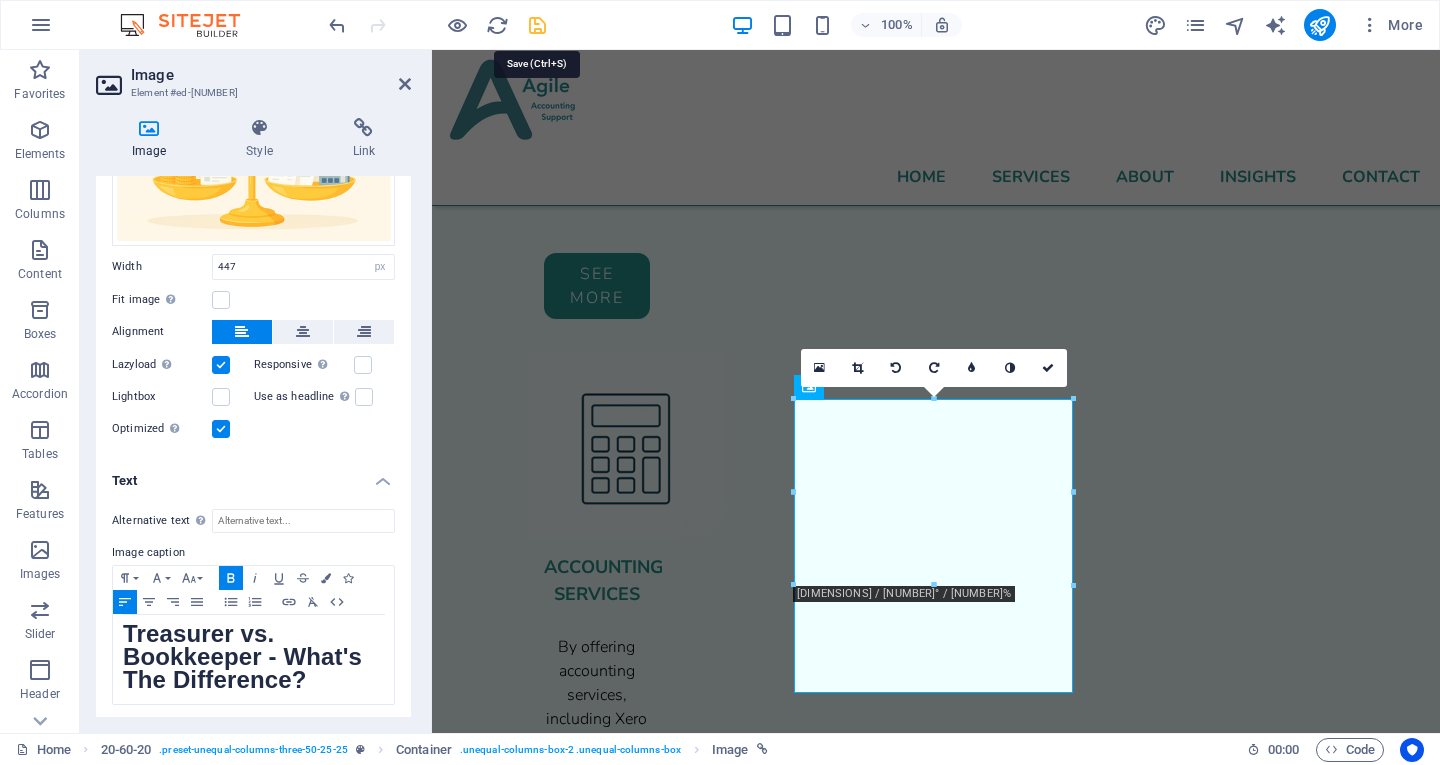 click at bounding box center (537, 25) 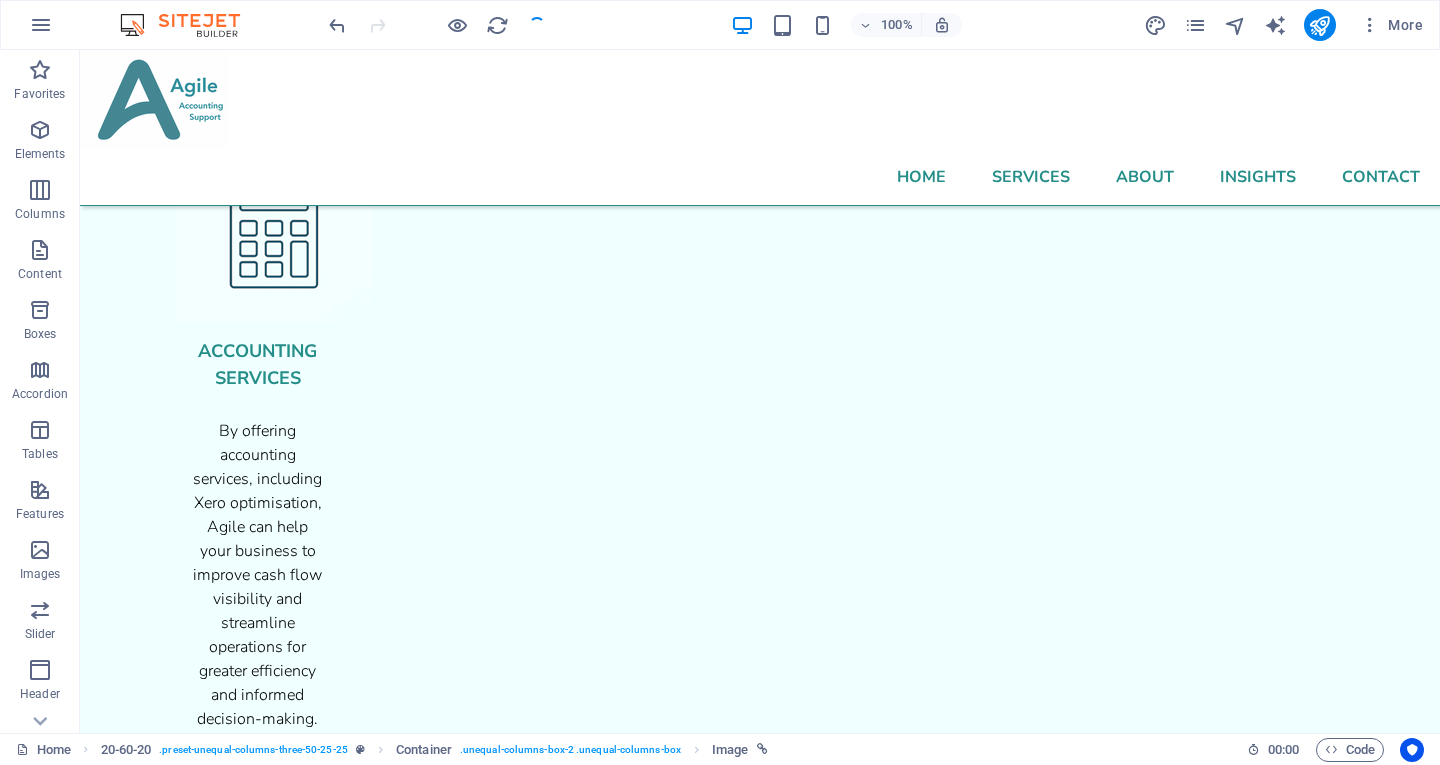 scroll, scrollTop: 1938, scrollLeft: 0, axis: vertical 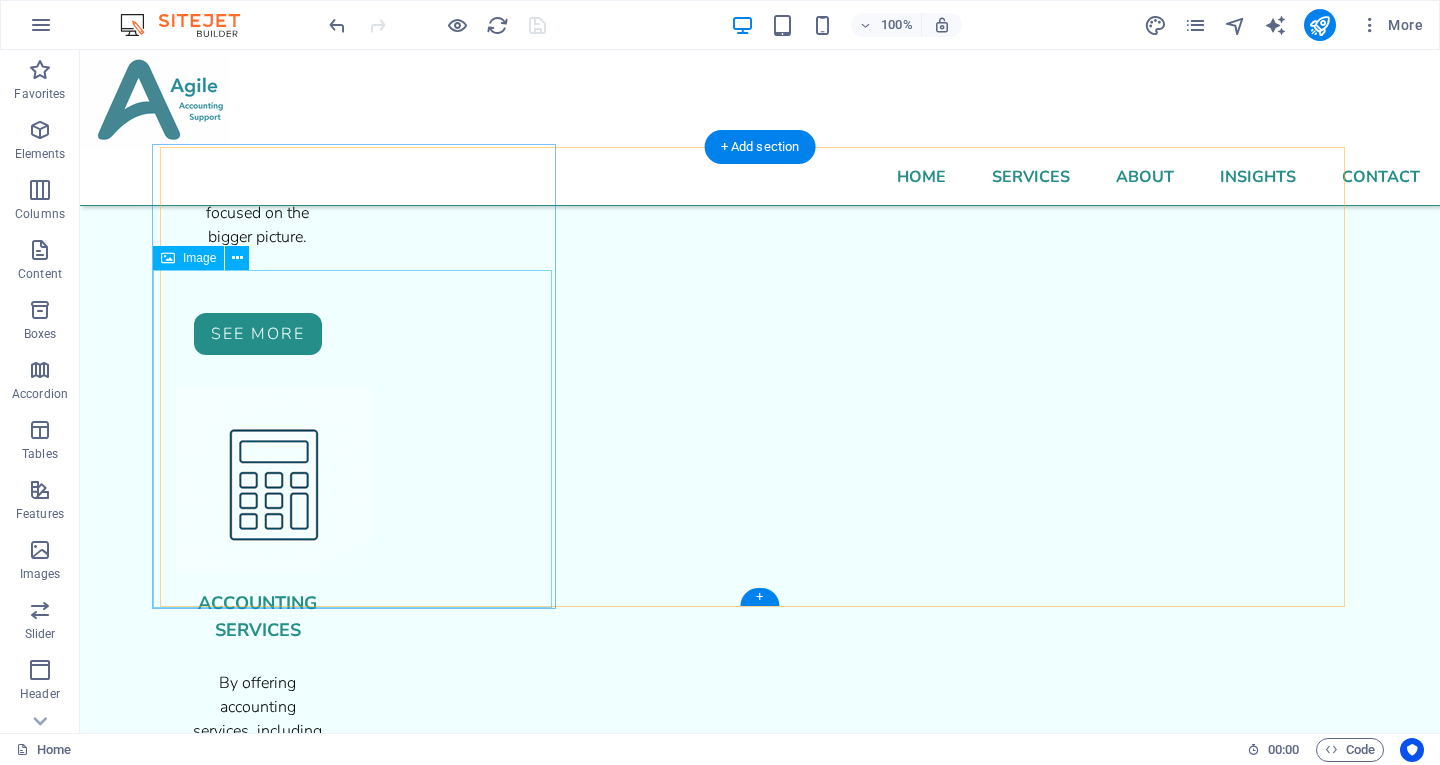 click on "Treasurer vs. Bookkeeper - What's The Difference?" at bounding box center [755, 3427] 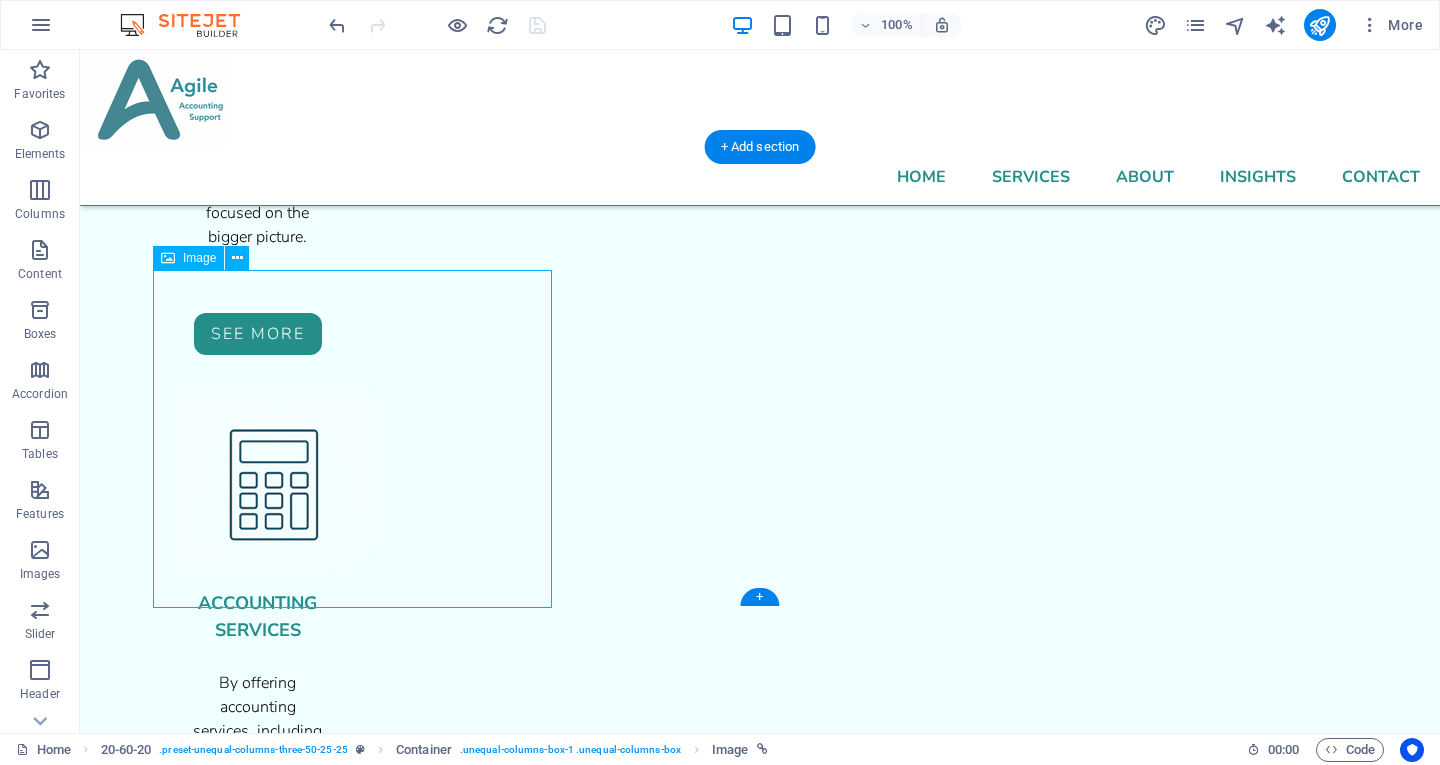 click on "Treasurer vs. Bookkeeper - What's The Difference?" at bounding box center [755, 3427] 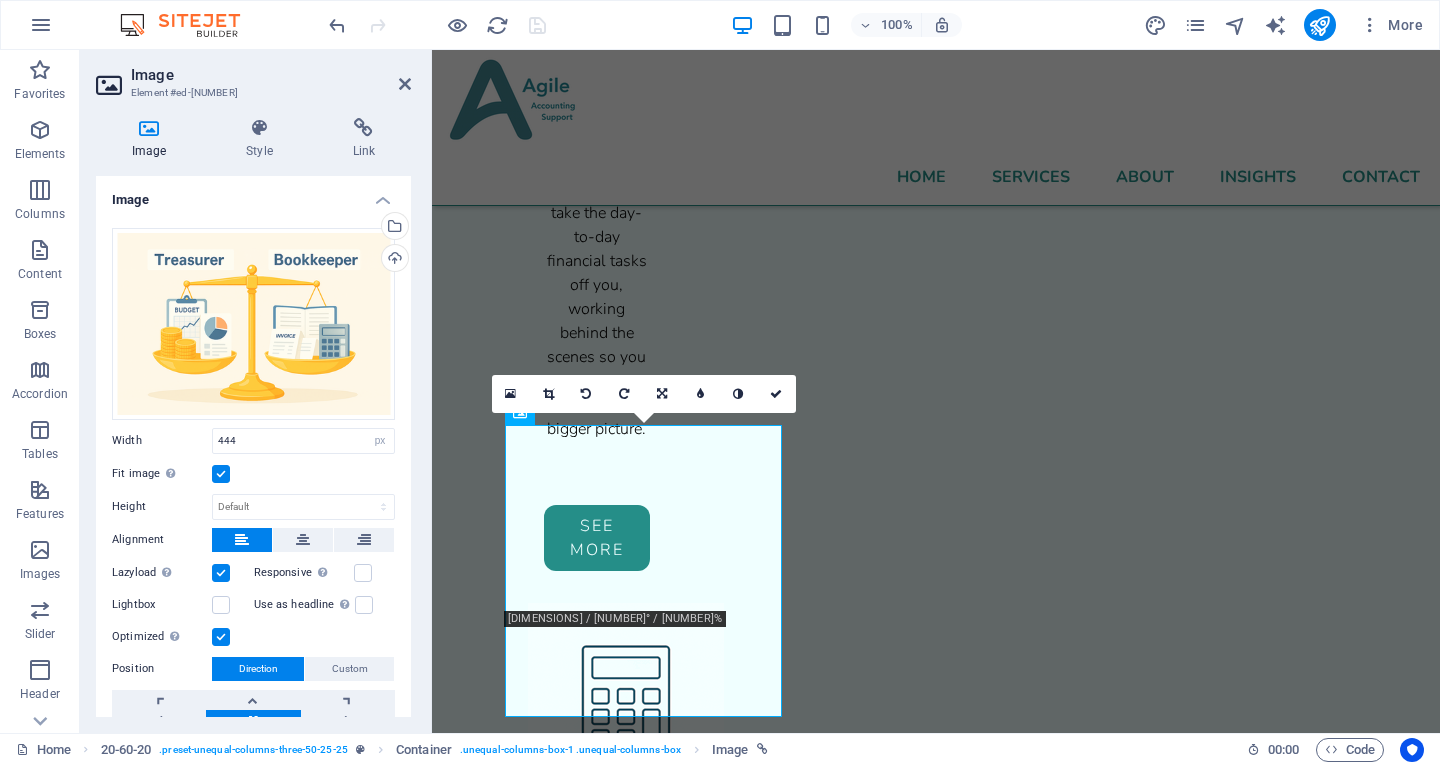 scroll, scrollTop: 2190, scrollLeft: 0, axis: vertical 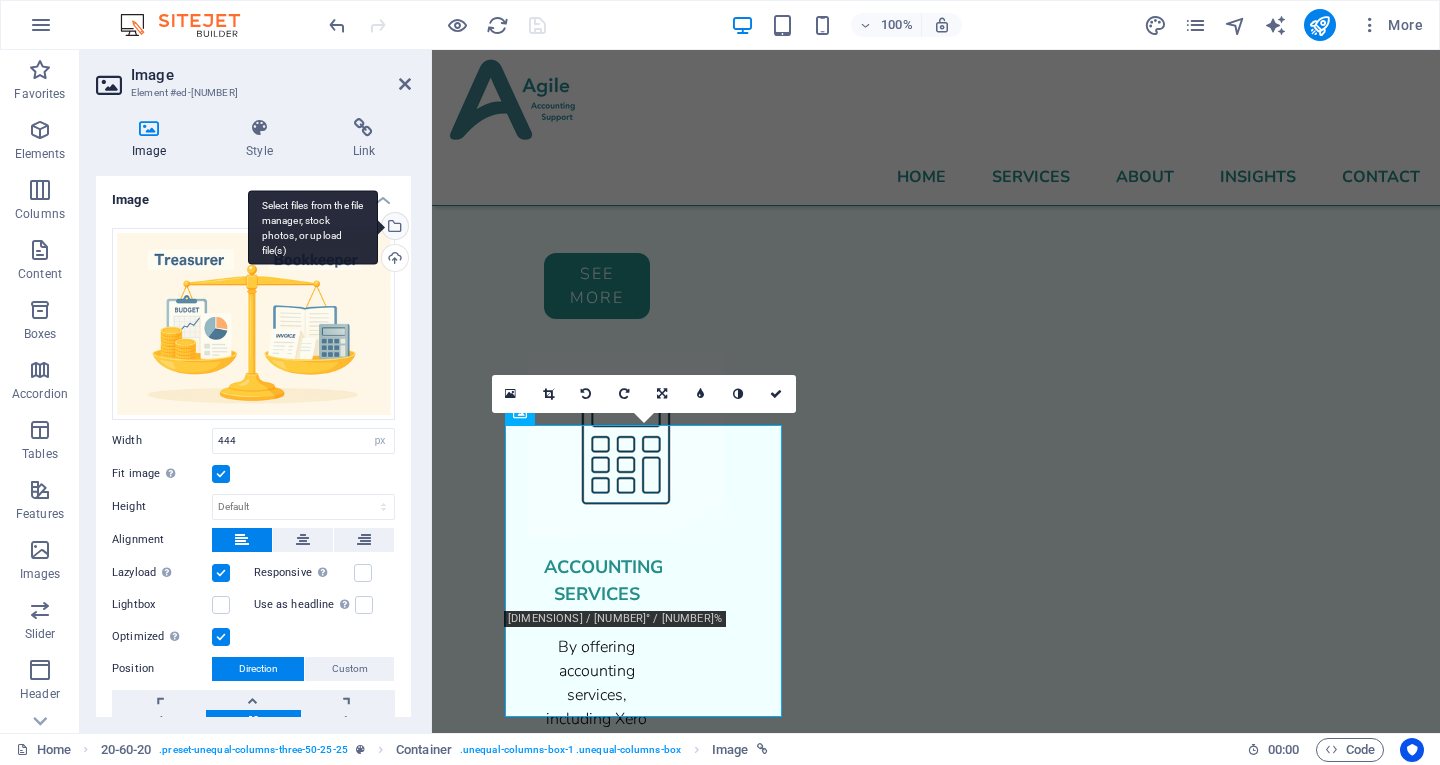 click on "Select files from the file manager, stock photos, or upload file(s)" at bounding box center [393, 228] 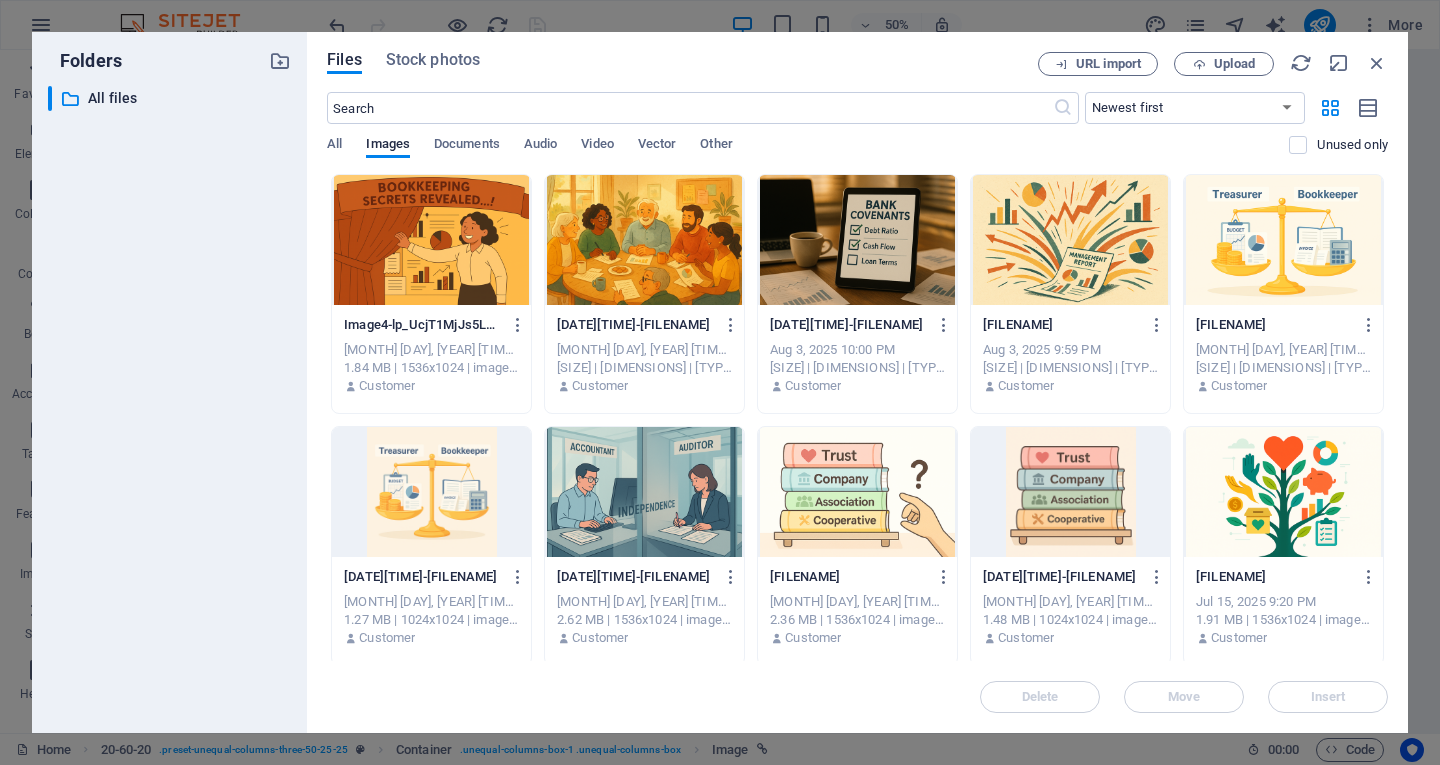click at bounding box center [1070, 240] 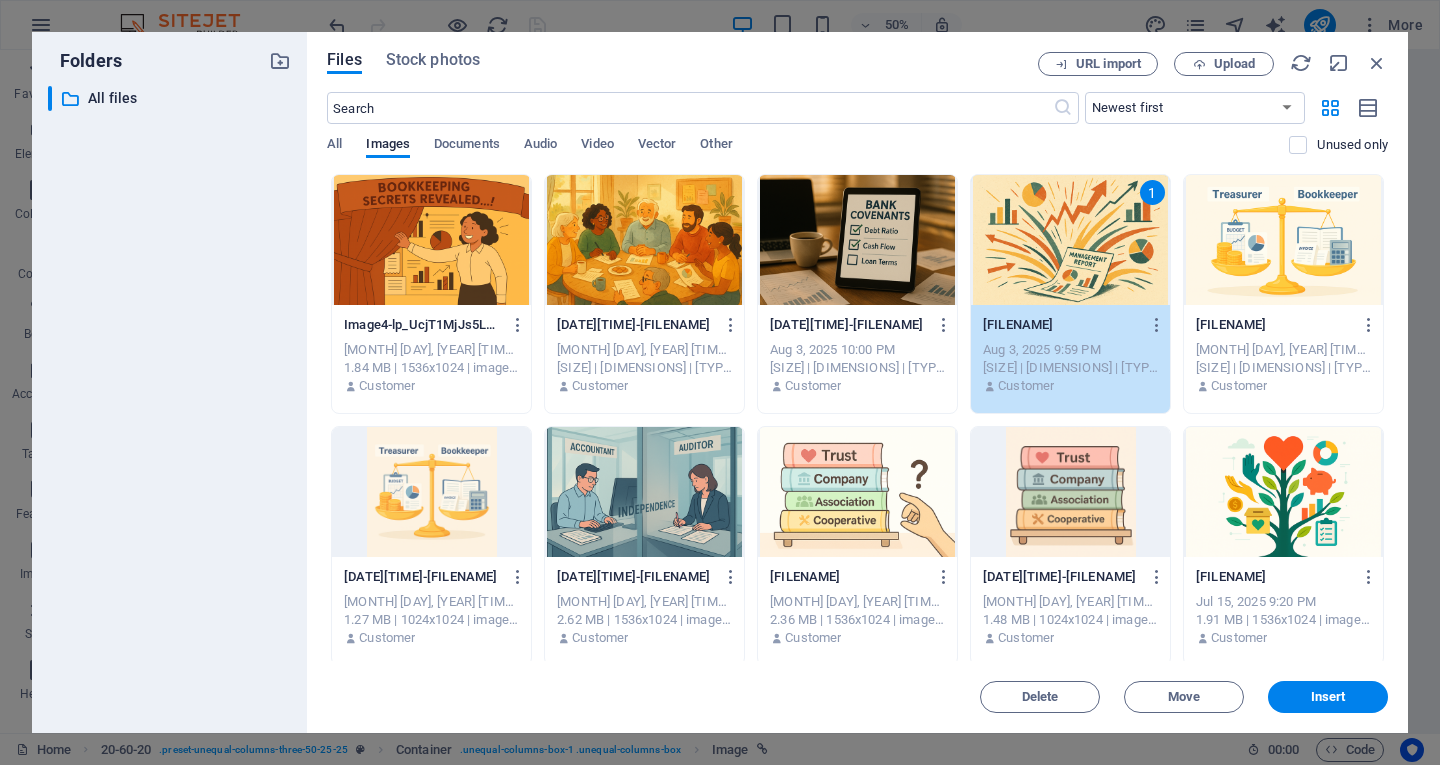 click on "1" at bounding box center (1070, 240) 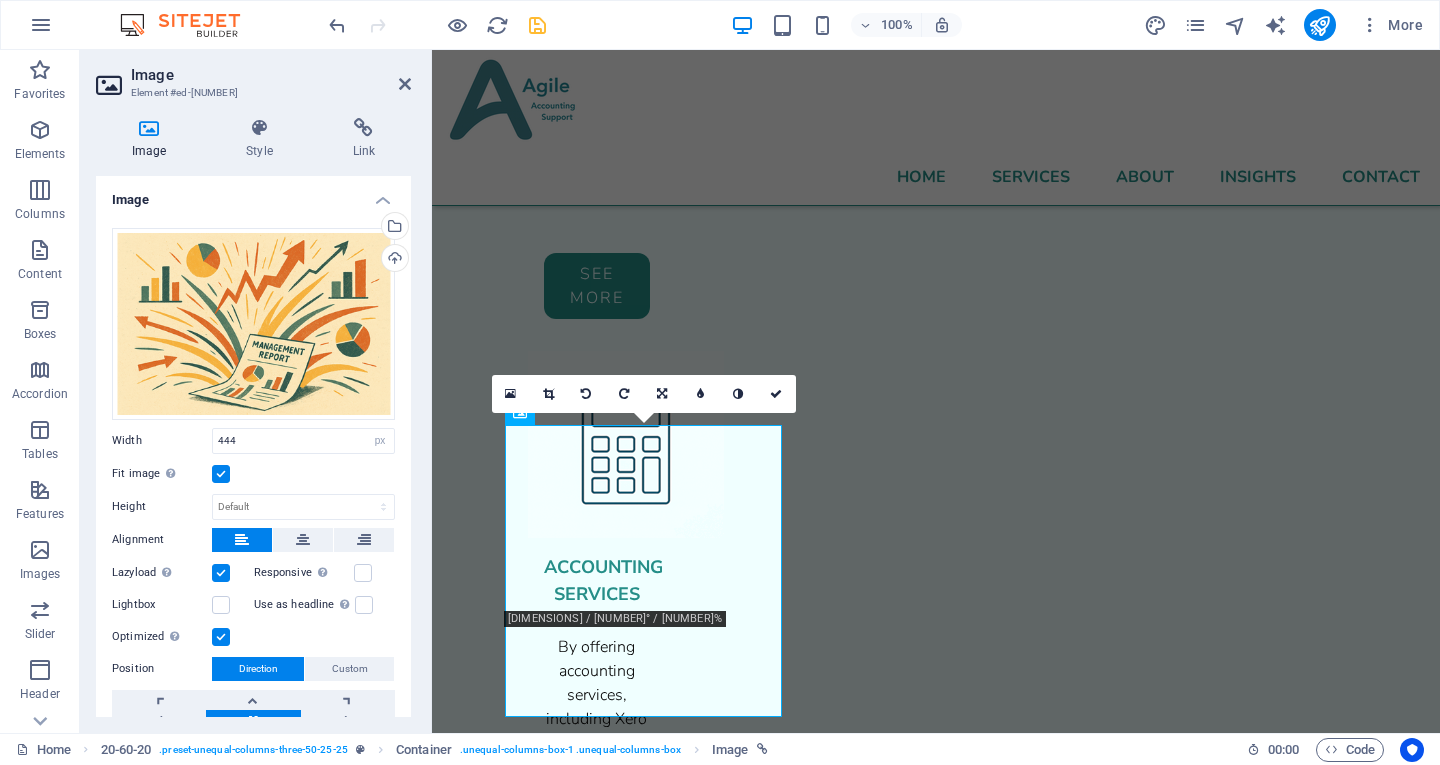 click on "Upload Width [NUMBER] Default auto px rem % em vh vw Fit image Automatically fit image to a fixed width and height Height Default auto px Alignment Lazyload Loading images after the page loads improves page speed. Responsive Automatically load retina image and smartphone optimized sizes. Lightbox Use as headline The image will be wrapped in an H1 headline tag. Useful for giving alternative text the weight of an H1 headline, e.g. for the logo. Leave unchecked if uncertain. Optimized Images are compressed to improve page speed. Position Direction Custom X offset [NUMBER] px rem % vh vw Y offset [NUMBER] px rem % vh vw Text Float No float Image left Image right Determine how text should behave around the image. Text Alternative text Image caption Paragraph Format Normal Heading 1 Heading 2 Heading 3 Heading 4 Heading 5 Heading 6 Code Arial [NUMBER]" at bounding box center (253, 417) 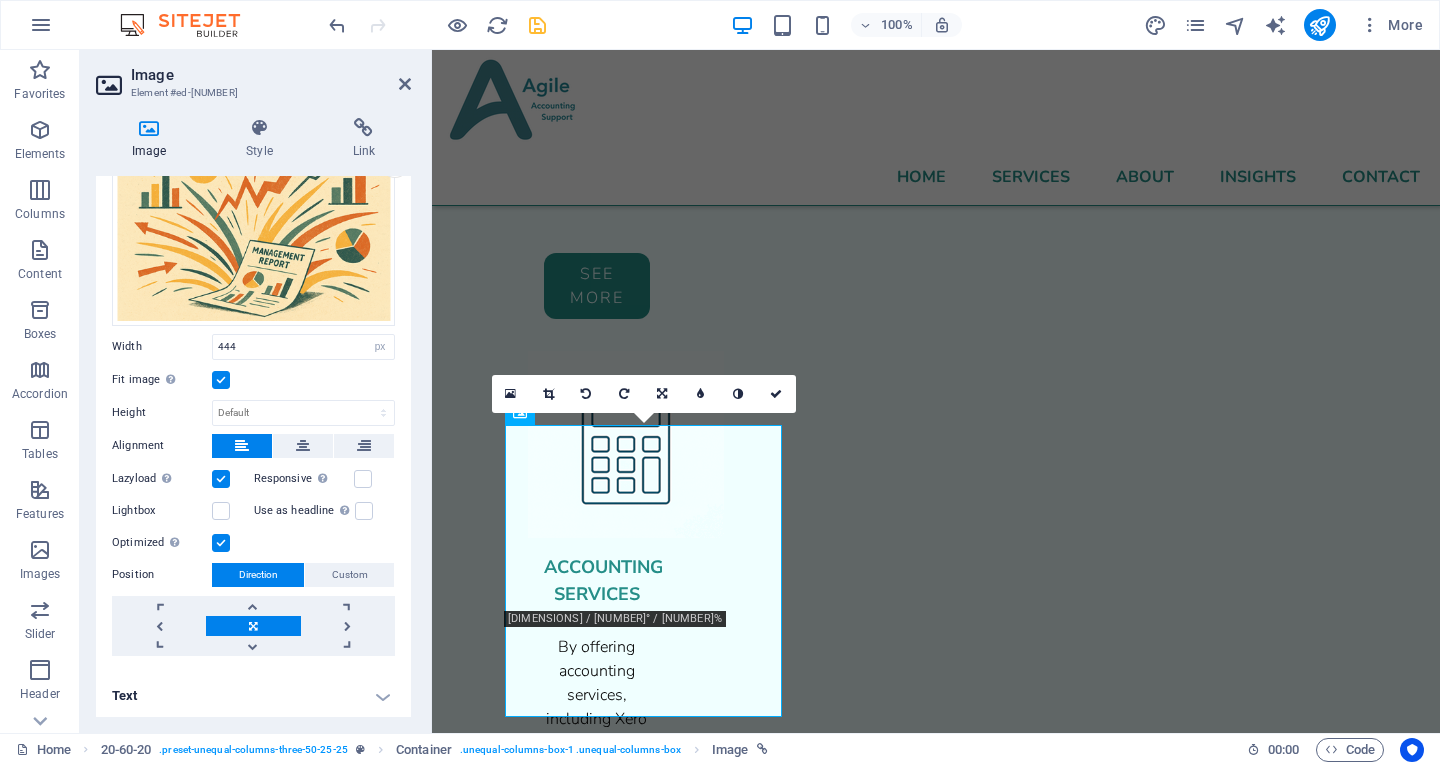 click on "Text" at bounding box center (253, 696) 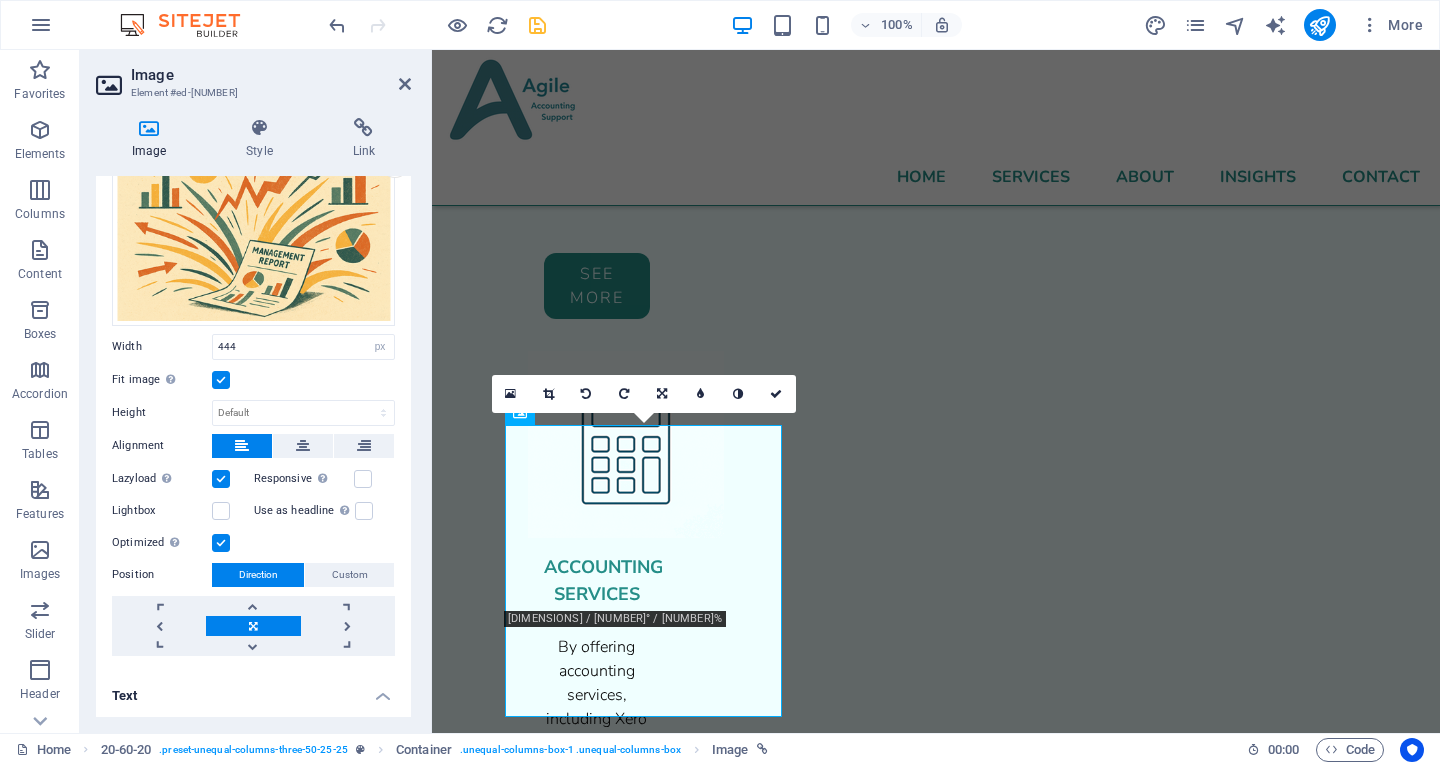 click on "Upload Width [NUMBER] Default auto px rem % em vh vw Fit image Automatically fit image to a fixed width and height Height Default auto px Alignment Lazyload Loading images after the page loads improves page speed. Responsive Automatically load retina image and smartphone optimized sizes. Lightbox Use as headline The image will be wrapped in an H1 headline tag. Useful for giving alternative text the weight of an H1 headline, e.g. for the logo. Leave unchecked if uncertain. Optimized Images are compressed to improve page speed. Position Direction Custom X offset [NUMBER] px rem % vh vw Y offset [NUMBER] px rem % vh vw Text Float No float Image left Image right Determine how text should behave around the image. Text Alternative text Image caption Paragraph Format Normal Heading 1 Heading 2 Heading 3 Heading 4 Heading 5 Heading 6 Code Arial [NUMBER]" at bounding box center (253, 417) 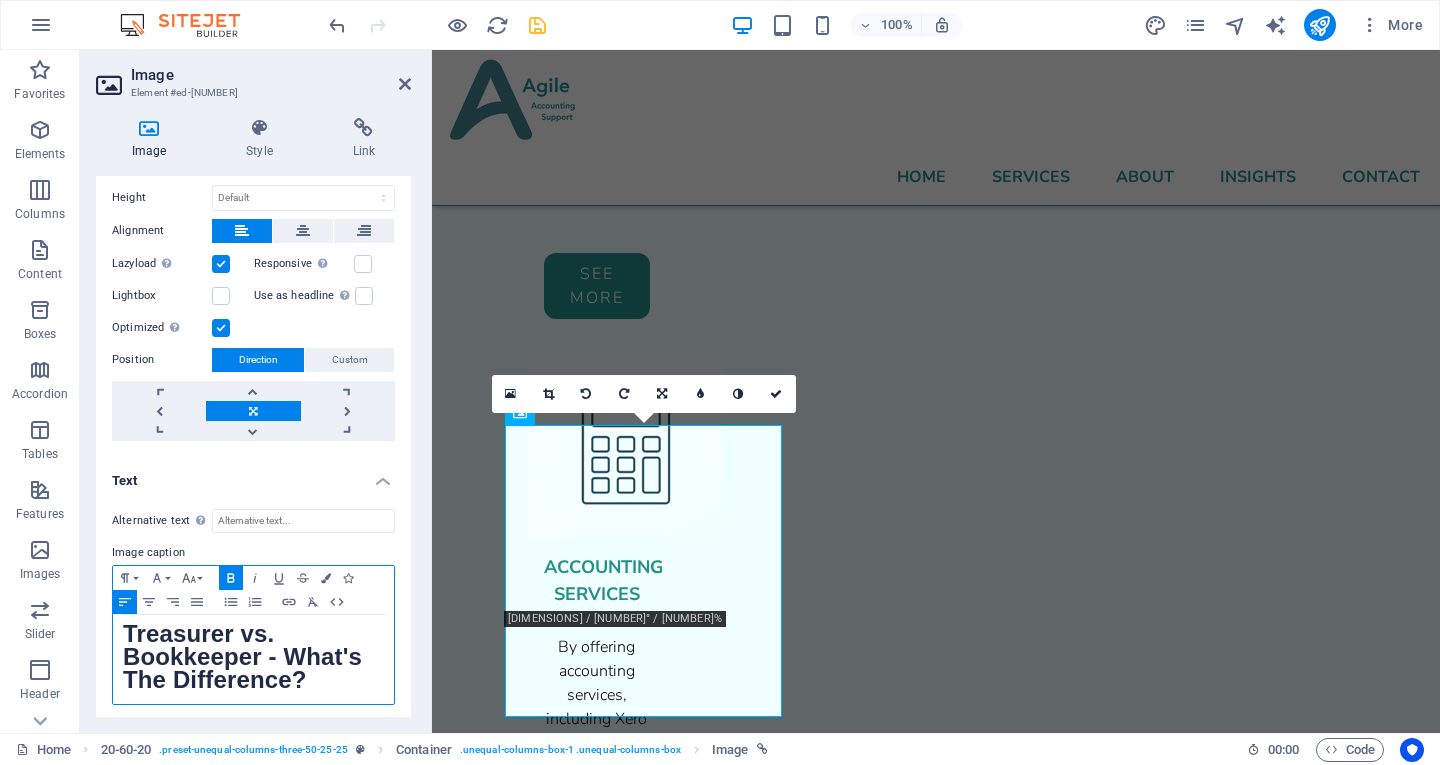 drag, startPoint x: 341, startPoint y: 673, endPoint x: 94, endPoint y: 629, distance: 250.88843 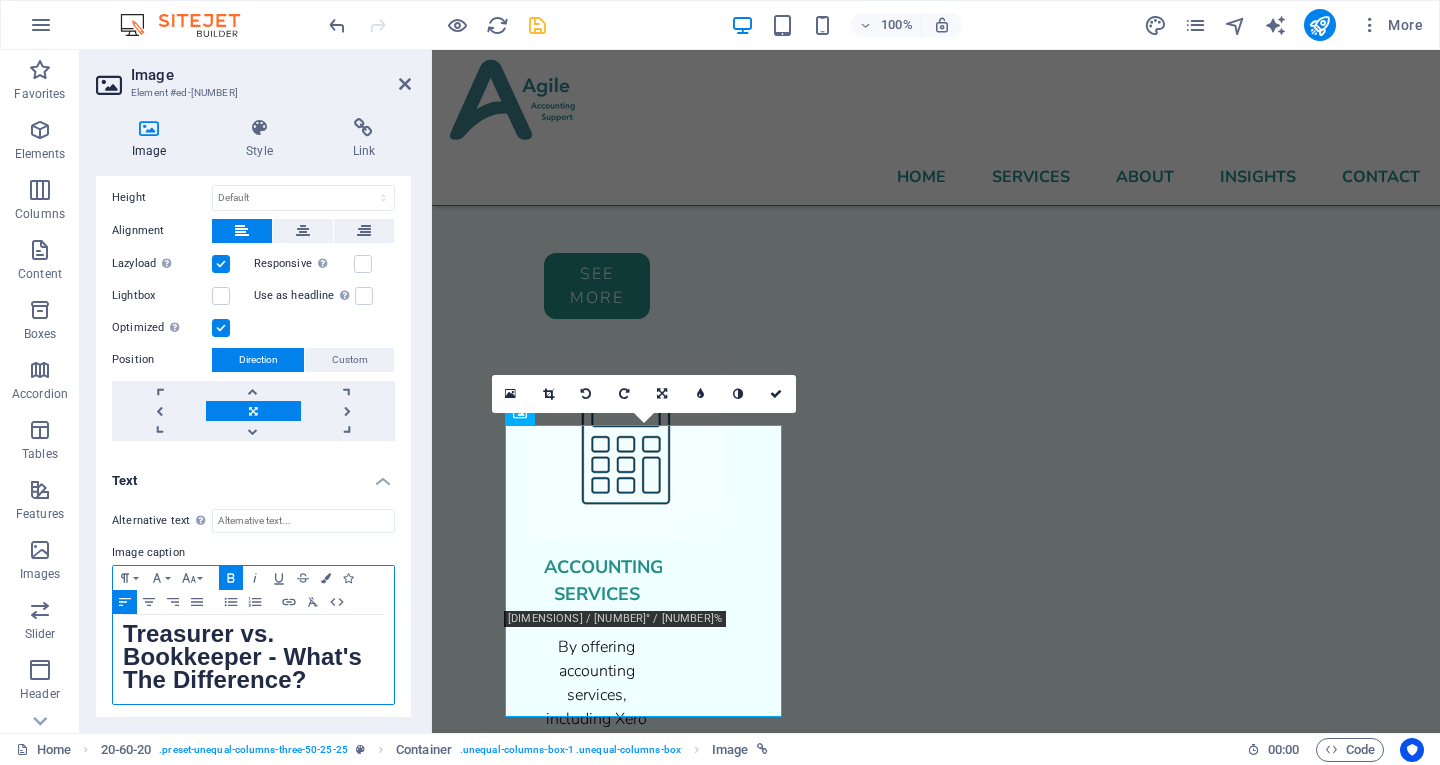 click on "Upload Width [NUMBER] Default auto px rem % em vh vw Fit image Automatically fit image to a fixed width and height Height Default auto px Alignment Lazyload Loading images after the page loads improves page speed. Responsive Automatically load retina image and smartphone optimized sizes. Lightbox Use as headline The image will be wrapped in an H1 headline tag. Useful for giving alternative text the weight of an H1 headline, e.g. for the logo. Leave unchecked if uncertain. Optimized Images are compressed to improve page speed. Position Direction Custom X offset [NUMBER] px rem % vh vw Y offset [NUMBER] px rem % vh vw Text Float No float Image left Image right Determine how text should behave around the image. Text Alternative text Image caption Paragraph Format Normal Heading 1 Heading 2 Heading 3 Heading 4 Heading 5 Heading 6 Code Arial [NUMBER]" at bounding box center (253, 417) 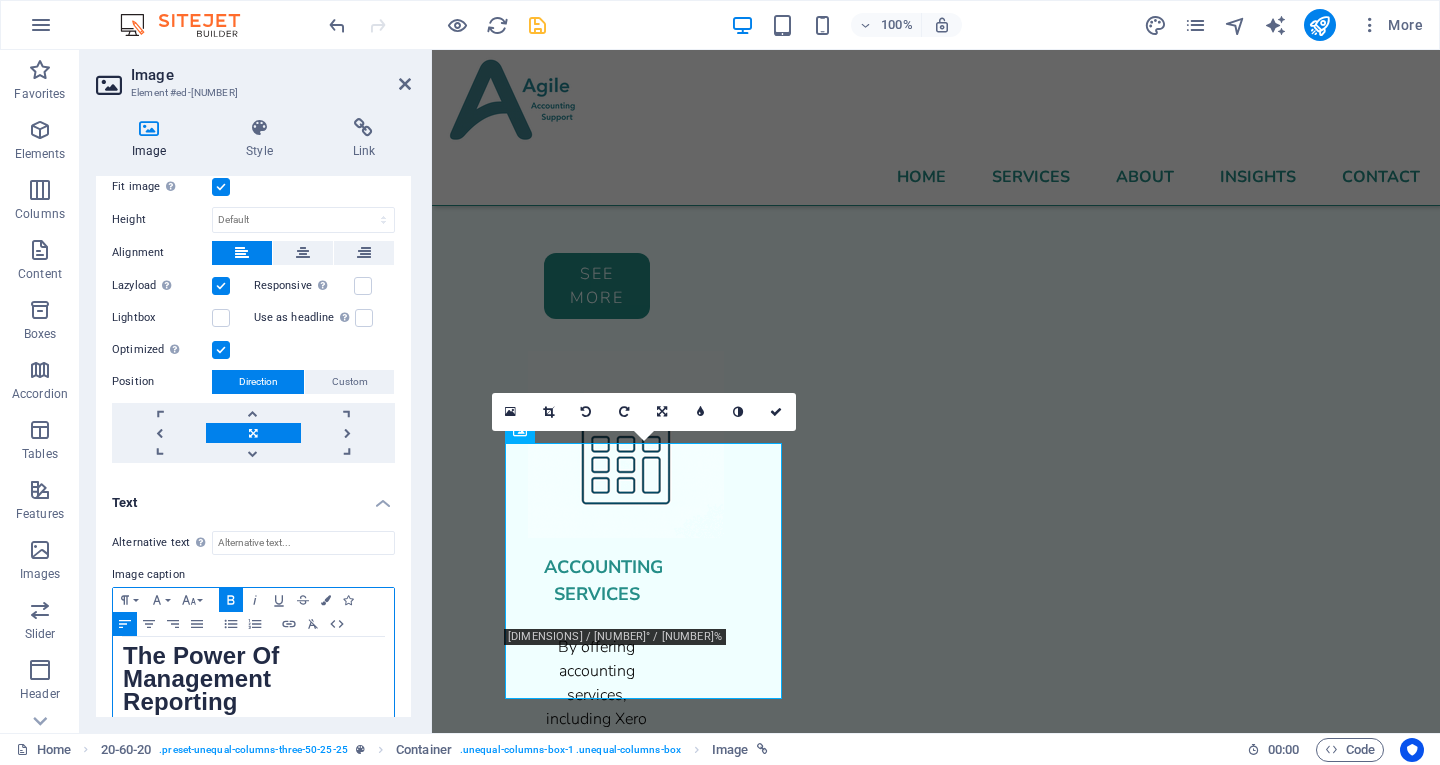 scroll, scrollTop: 309, scrollLeft: 0, axis: vertical 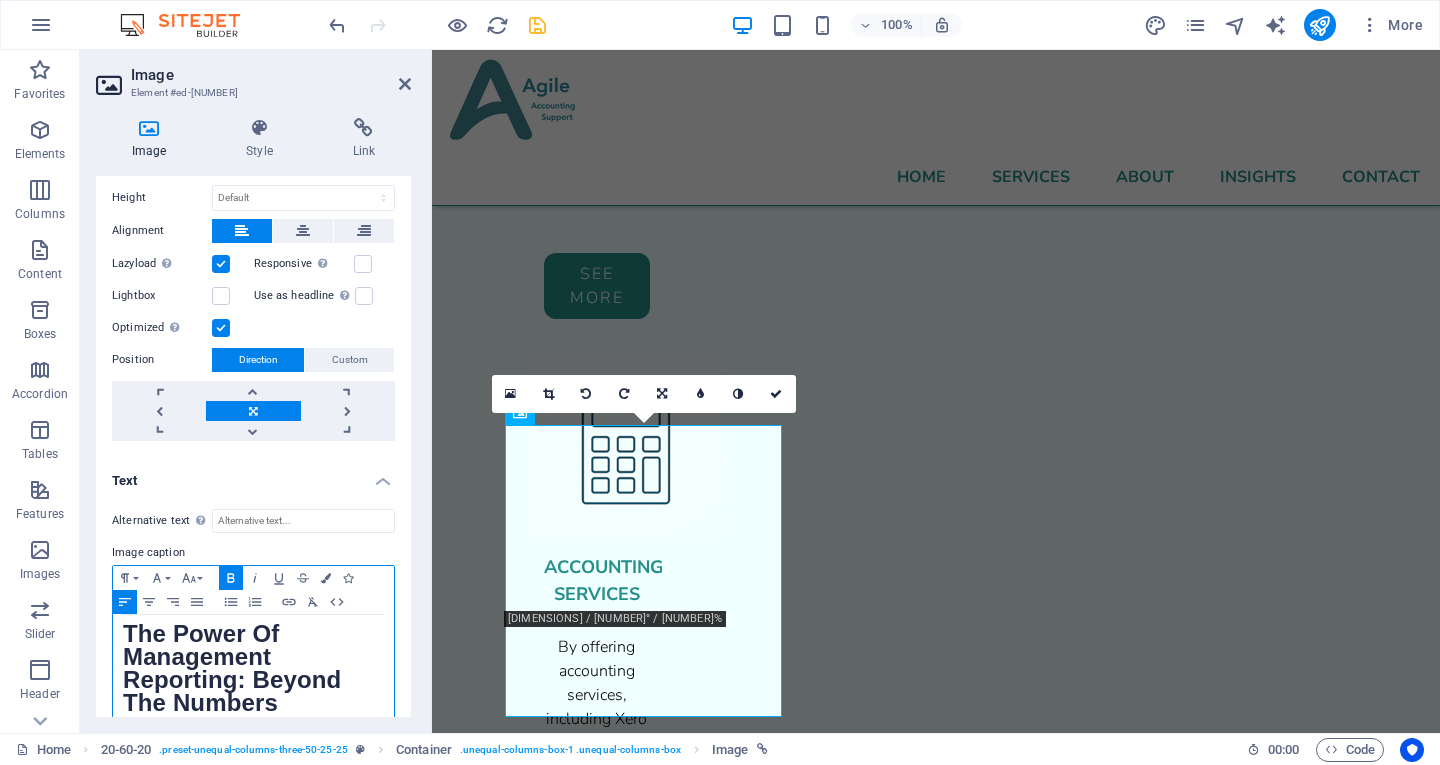 click on "The Power Of Management Reporting: Beyond The Numbers" at bounding box center (232, 668) 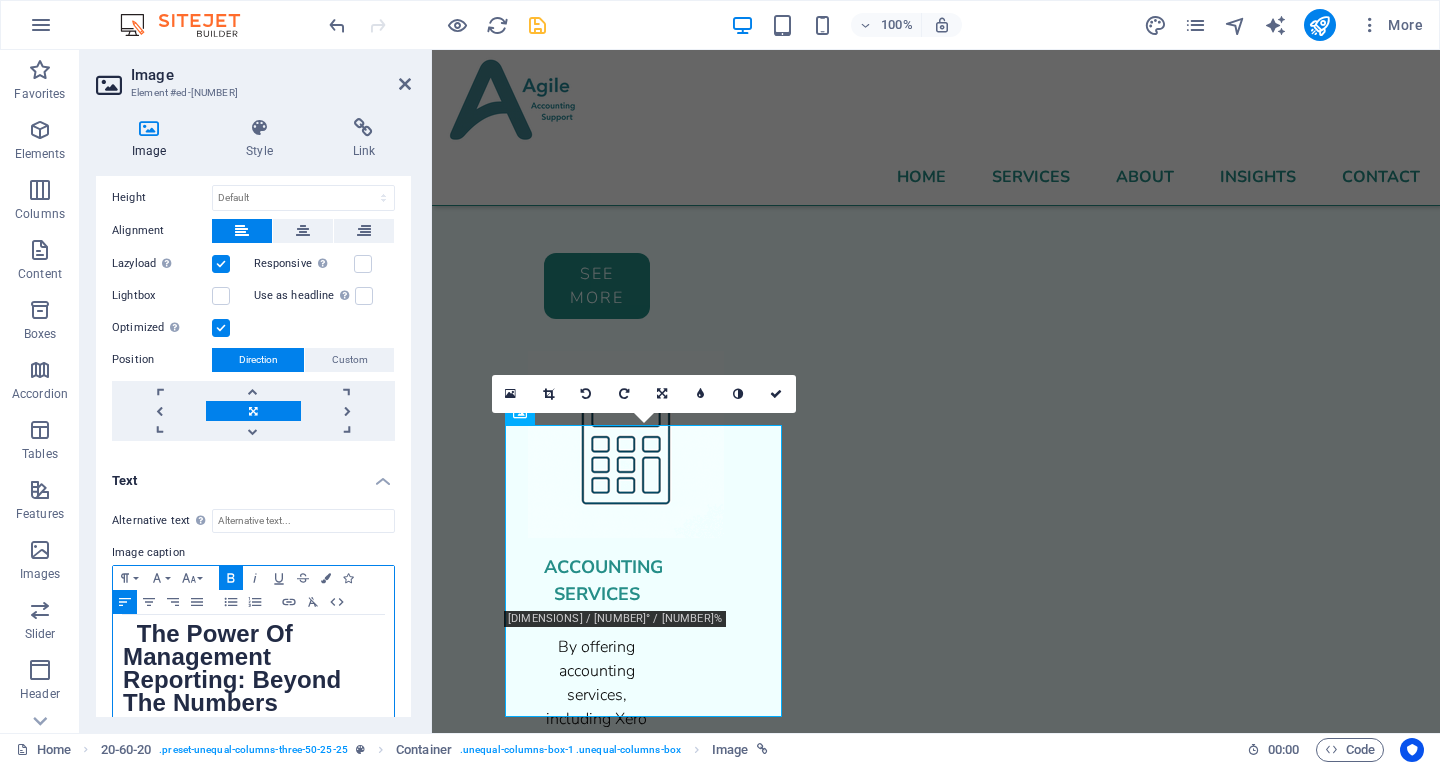 click on "The Power Of Management Reporting: Beyond The Numbers" at bounding box center (253, 671) 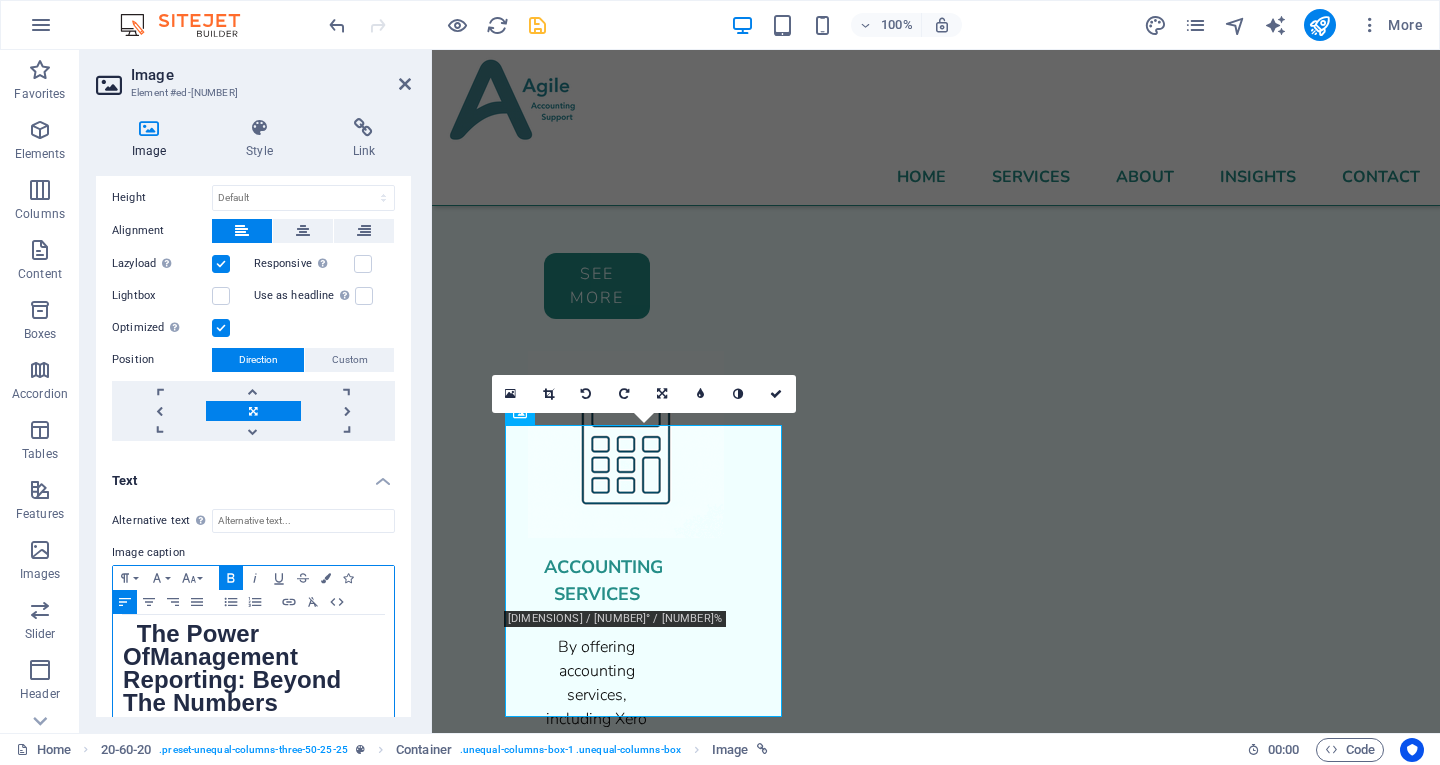click on "The Power Of    Management Reporting: Beyond The Numbers" at bounding box center (232, 668) 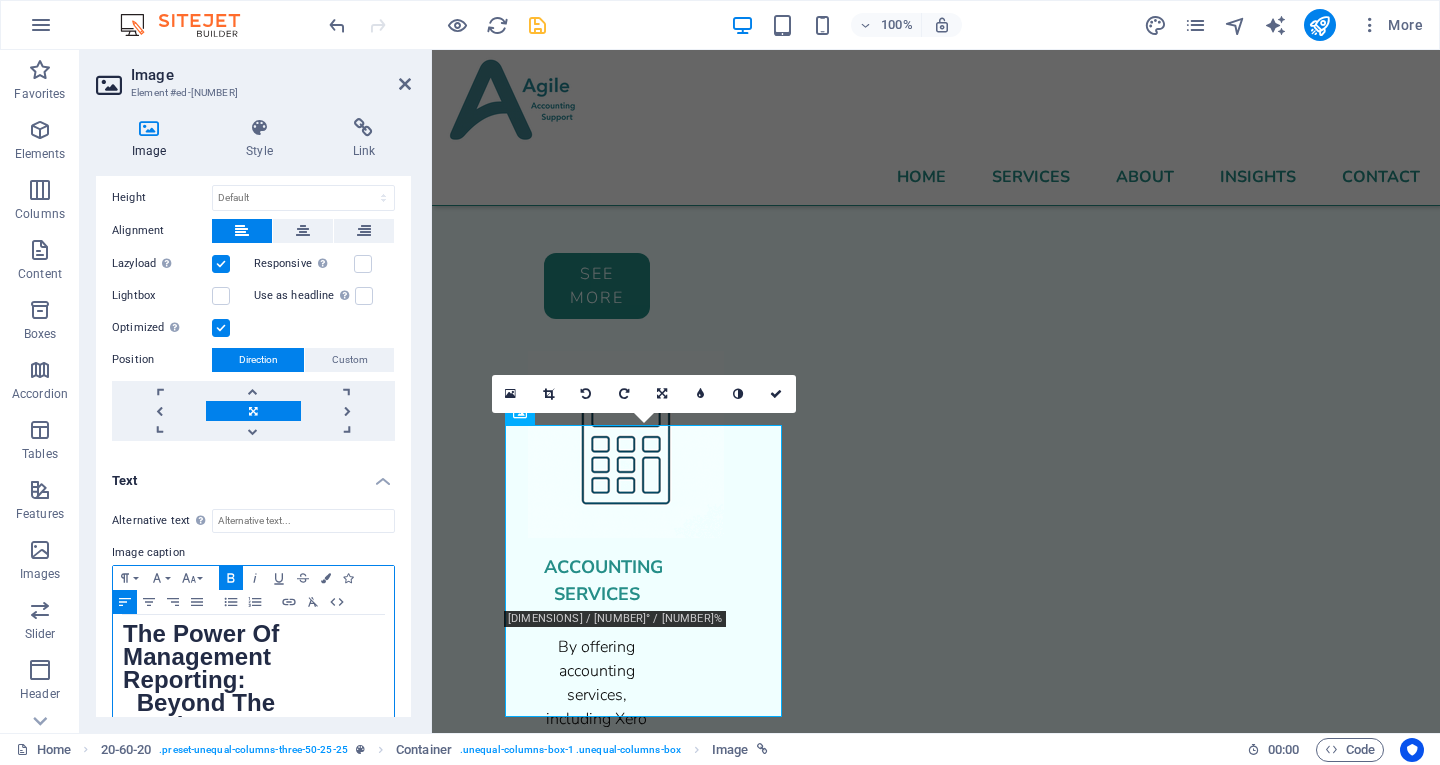 click on "The Power Of   Management Reporting:" at bounding box center (208, 656) 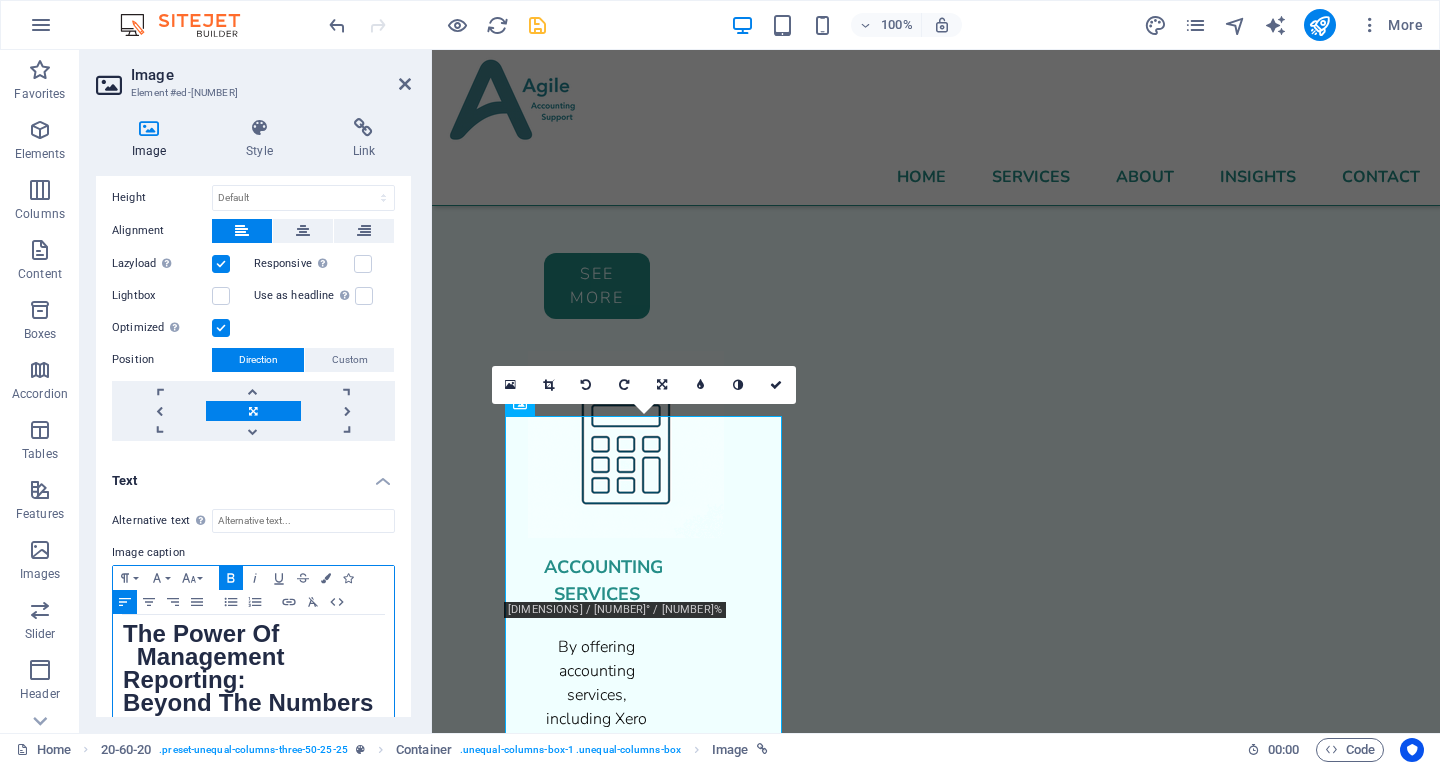 click on "The Power Of       Management Reporting:    Beyond The Numbers" at bounding box center [253, 671] 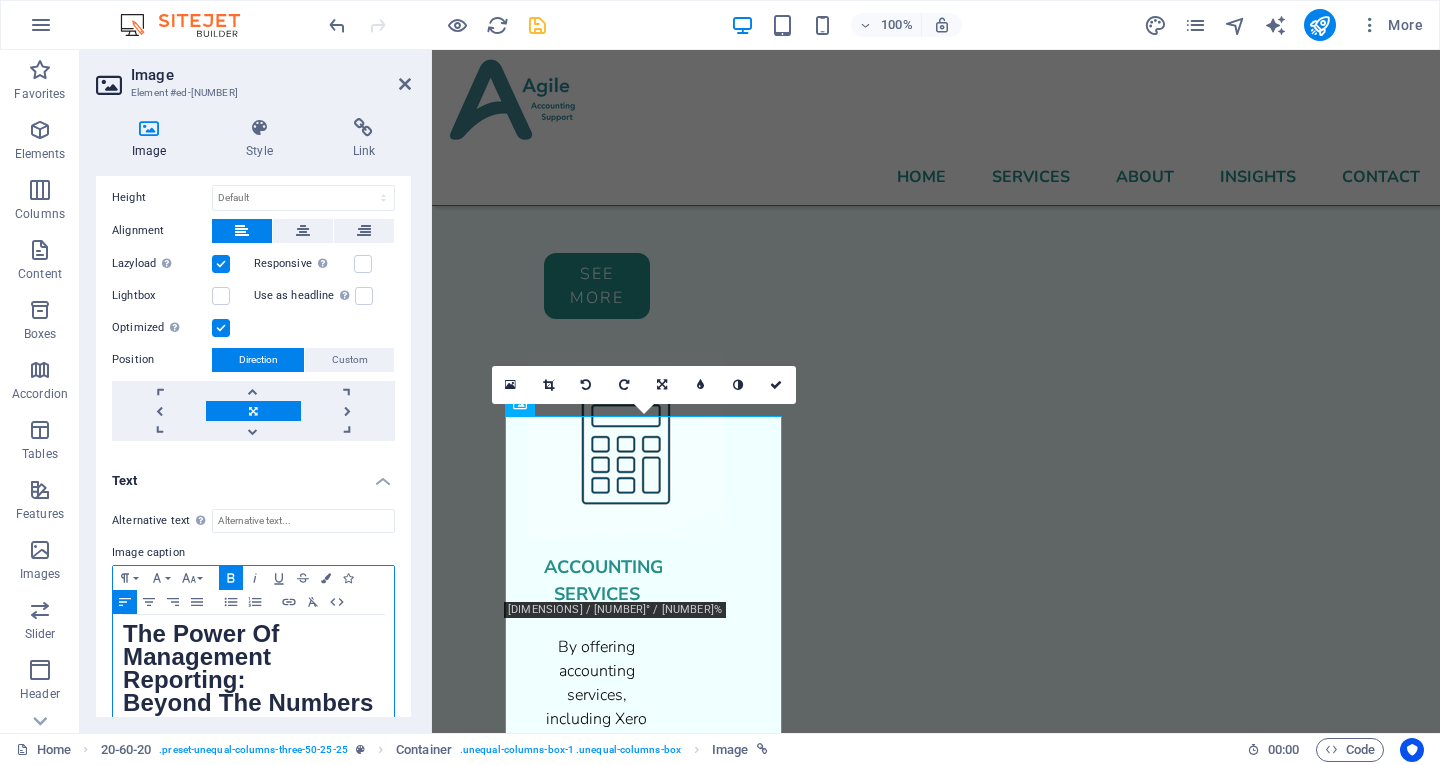 click on "Beyond The Numbers" at bounding box center [248, 702] 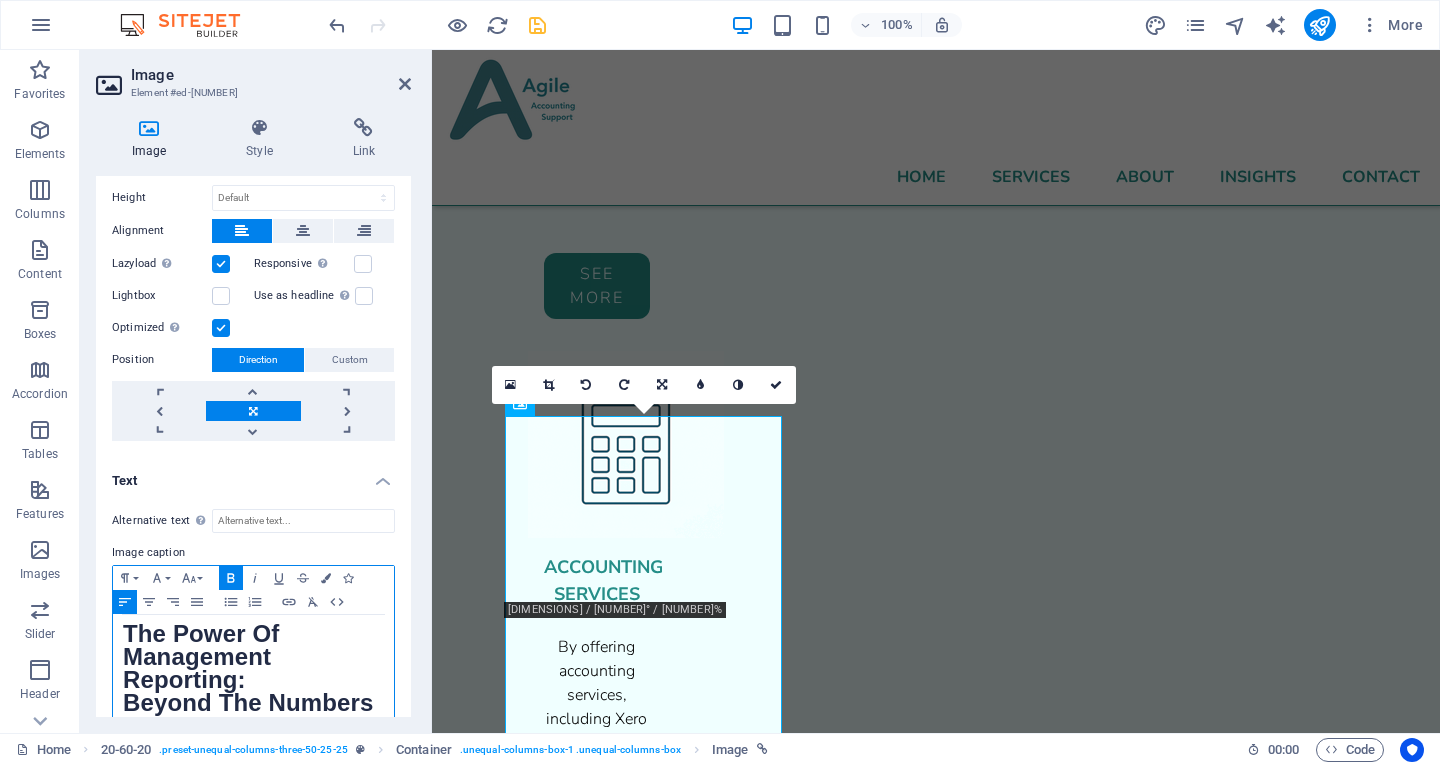 click on "Management Reporting:" at bounding box center [197, 668] 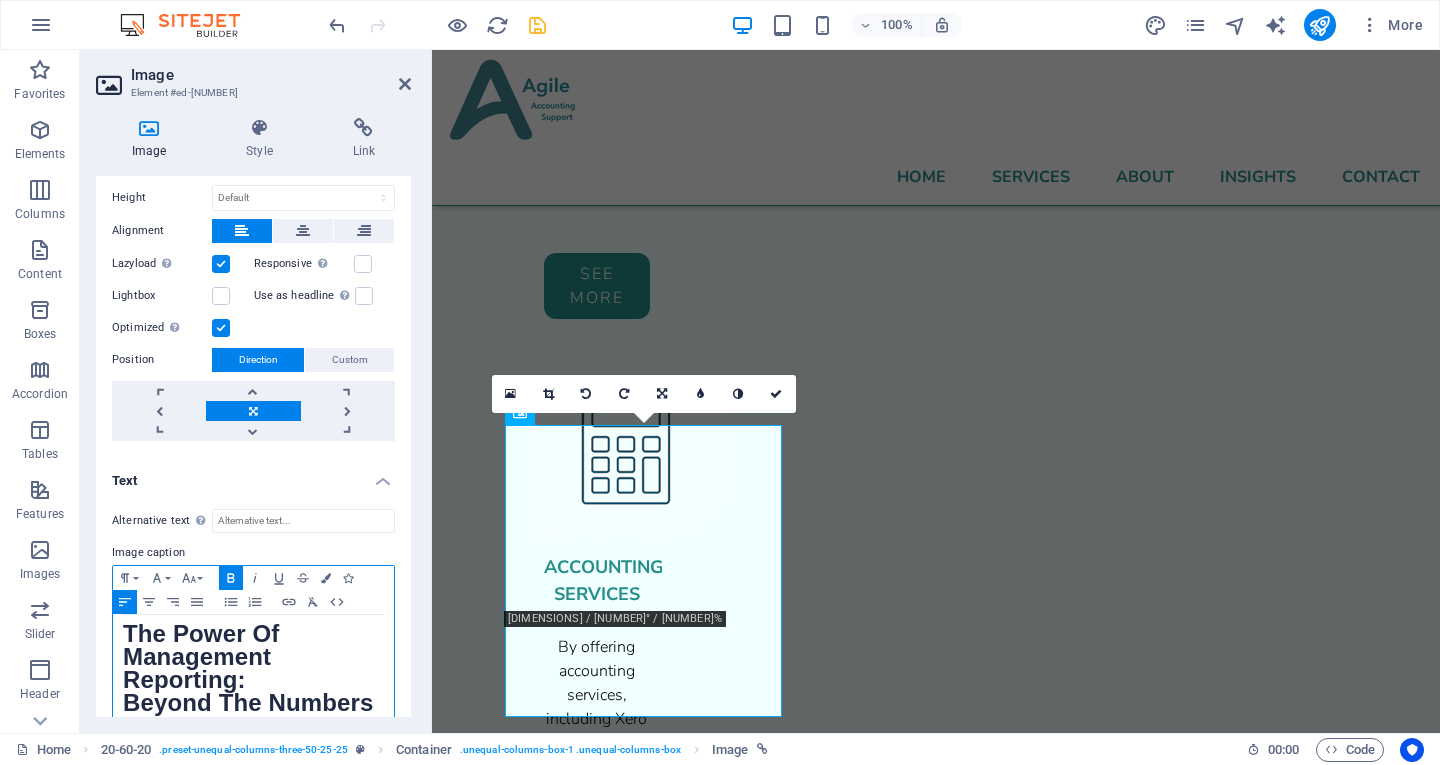 click on "Beyond The Numbers" at bounding box center [248, 702] 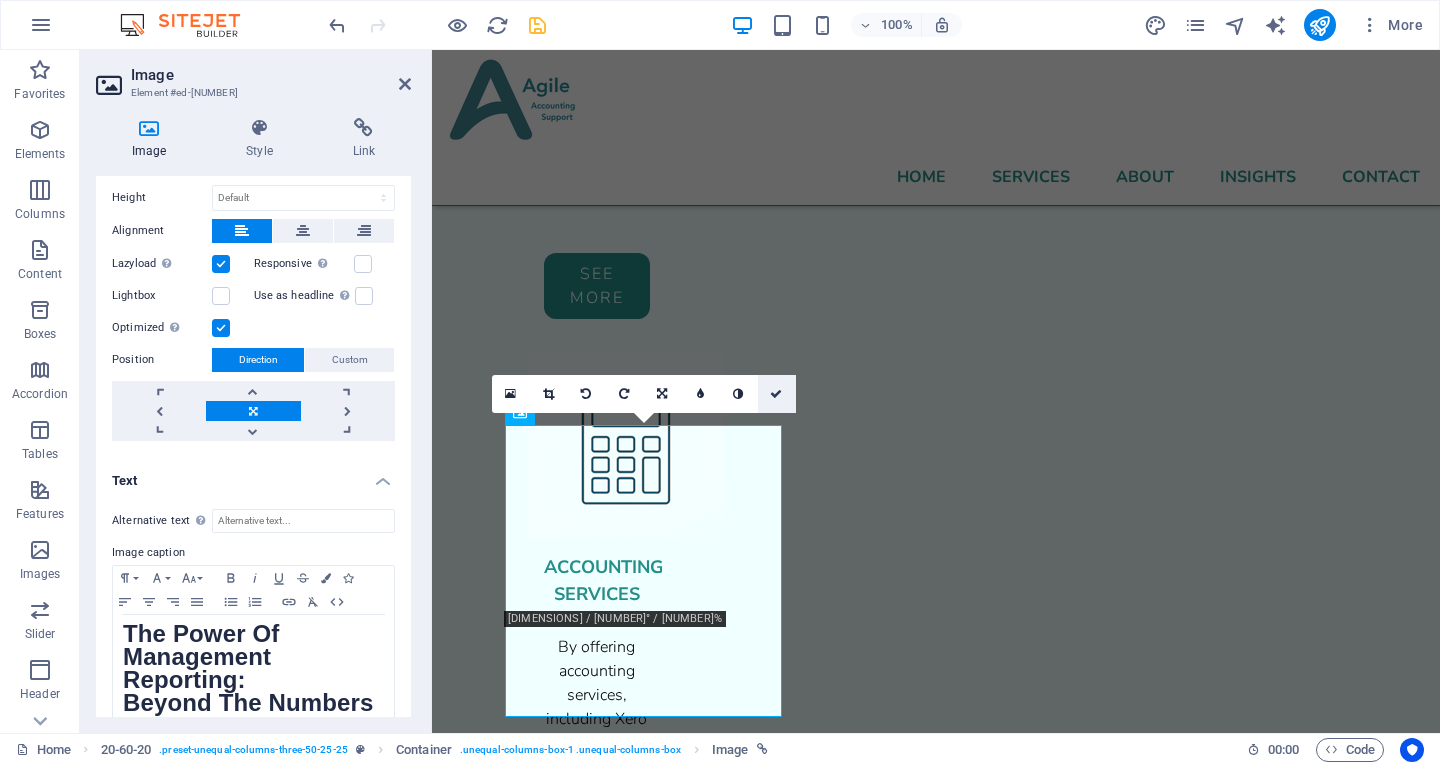 click at bounding box center (777, 394) 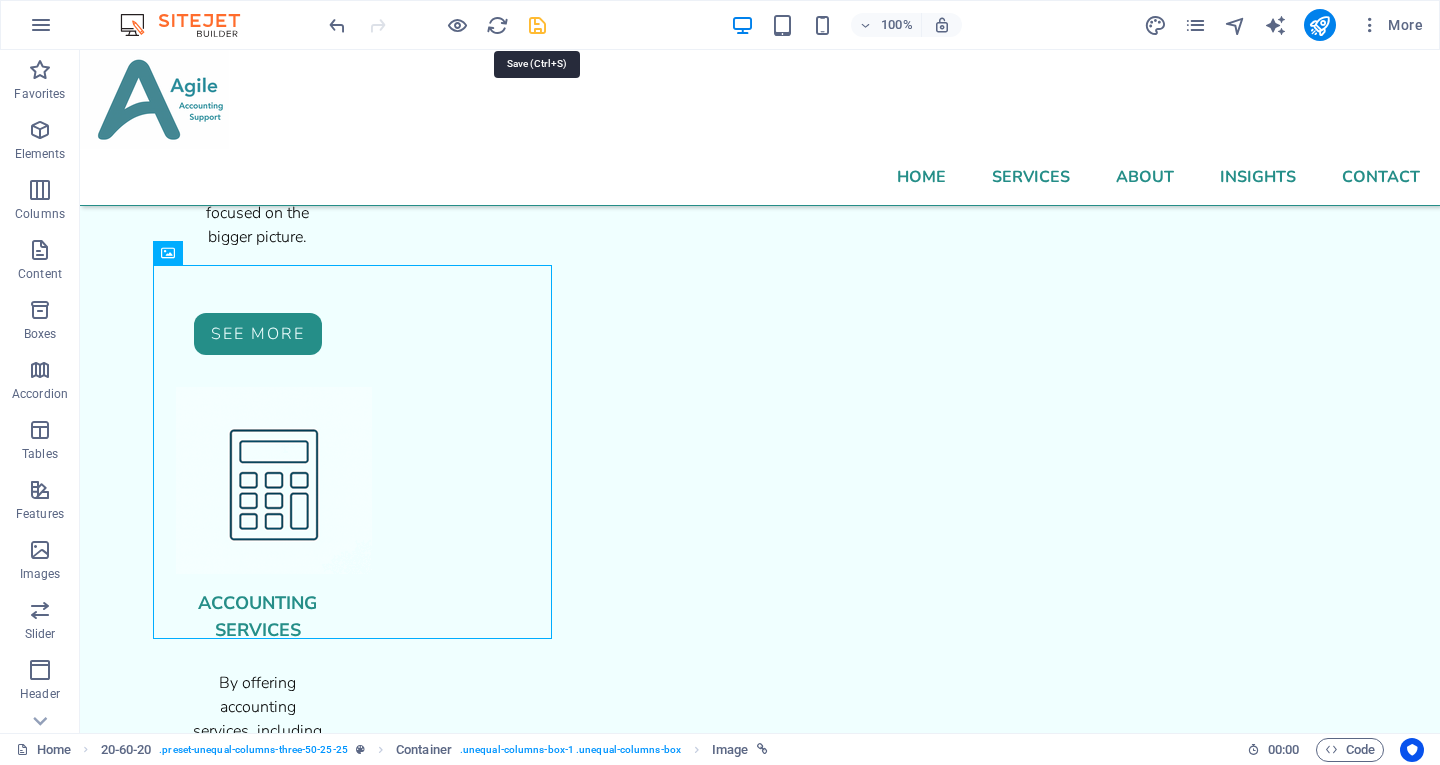 click at bounding box center (537, 25) 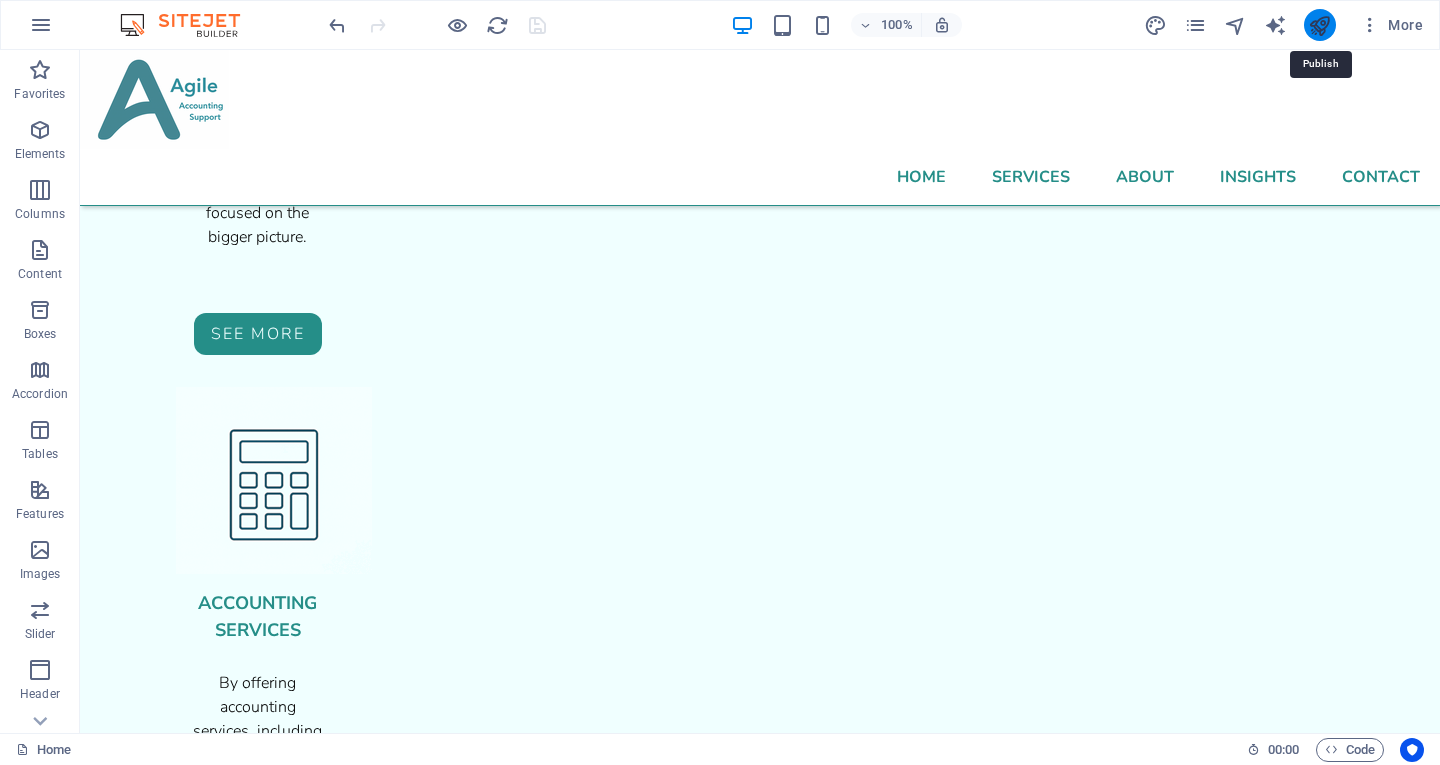 click at bounding box center (1319, 25) 